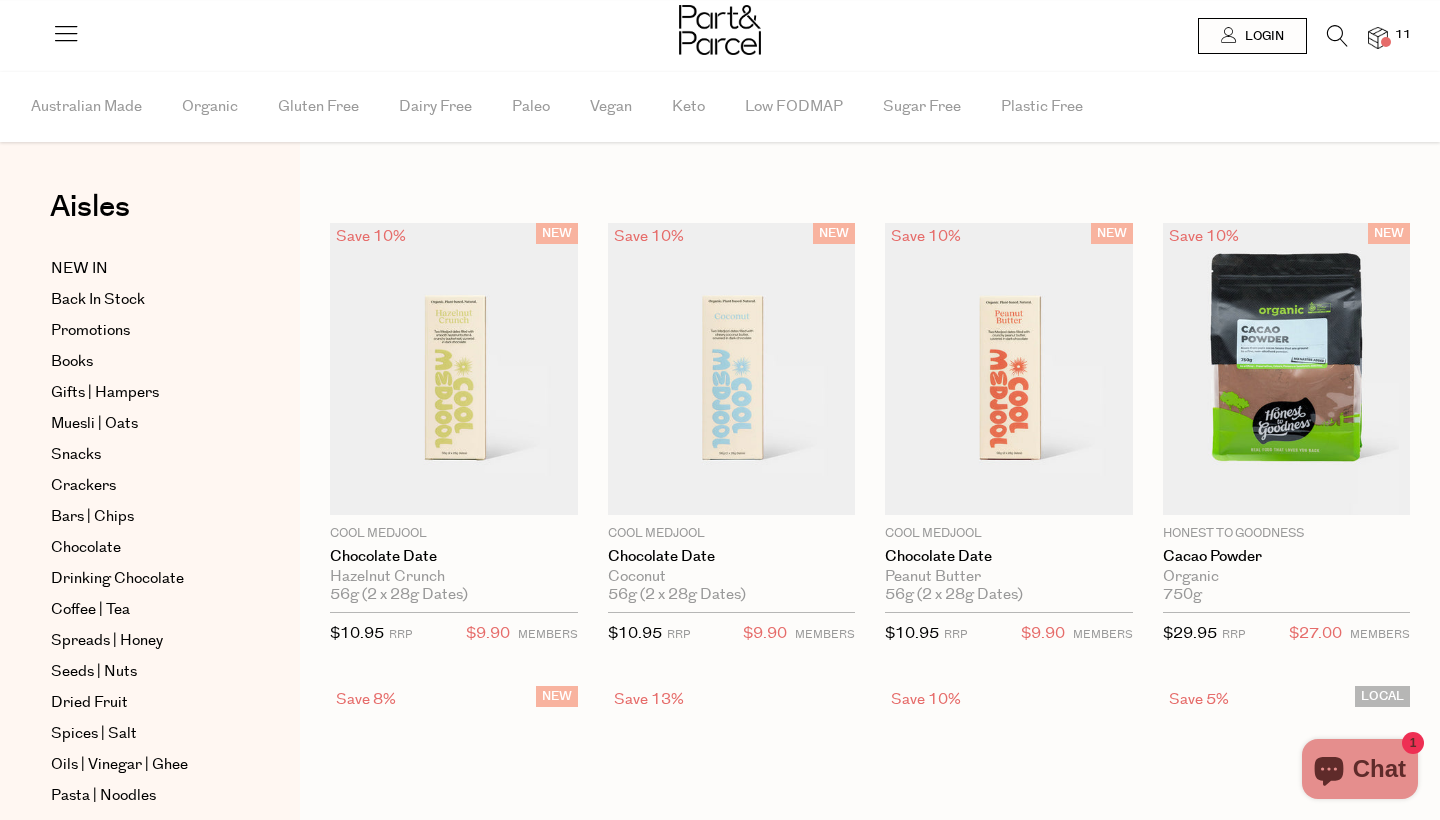 scroll, scrollTop: 0, scrollLeft: 0, axis: both 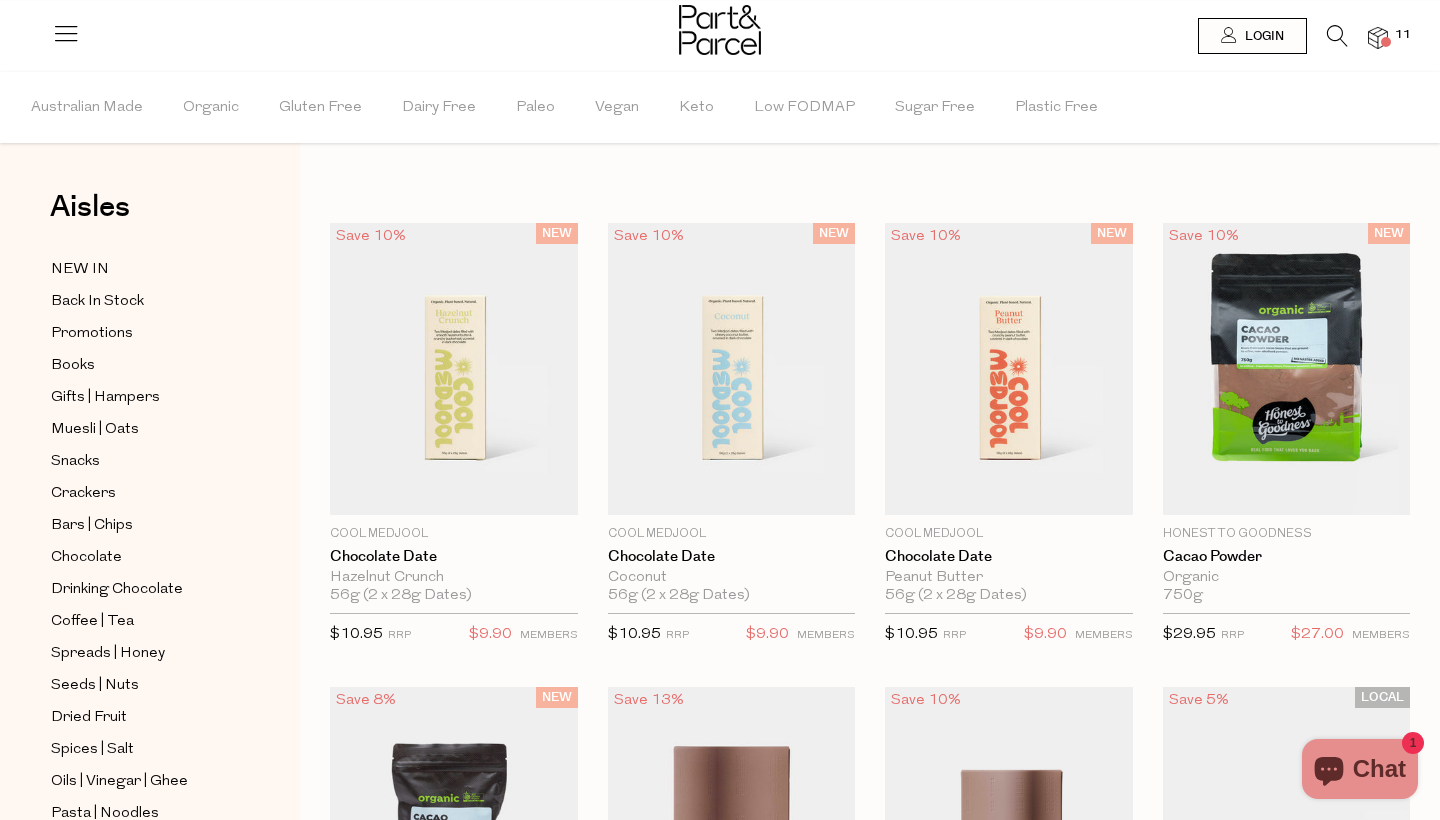 click at bounding box center (1378, 38) 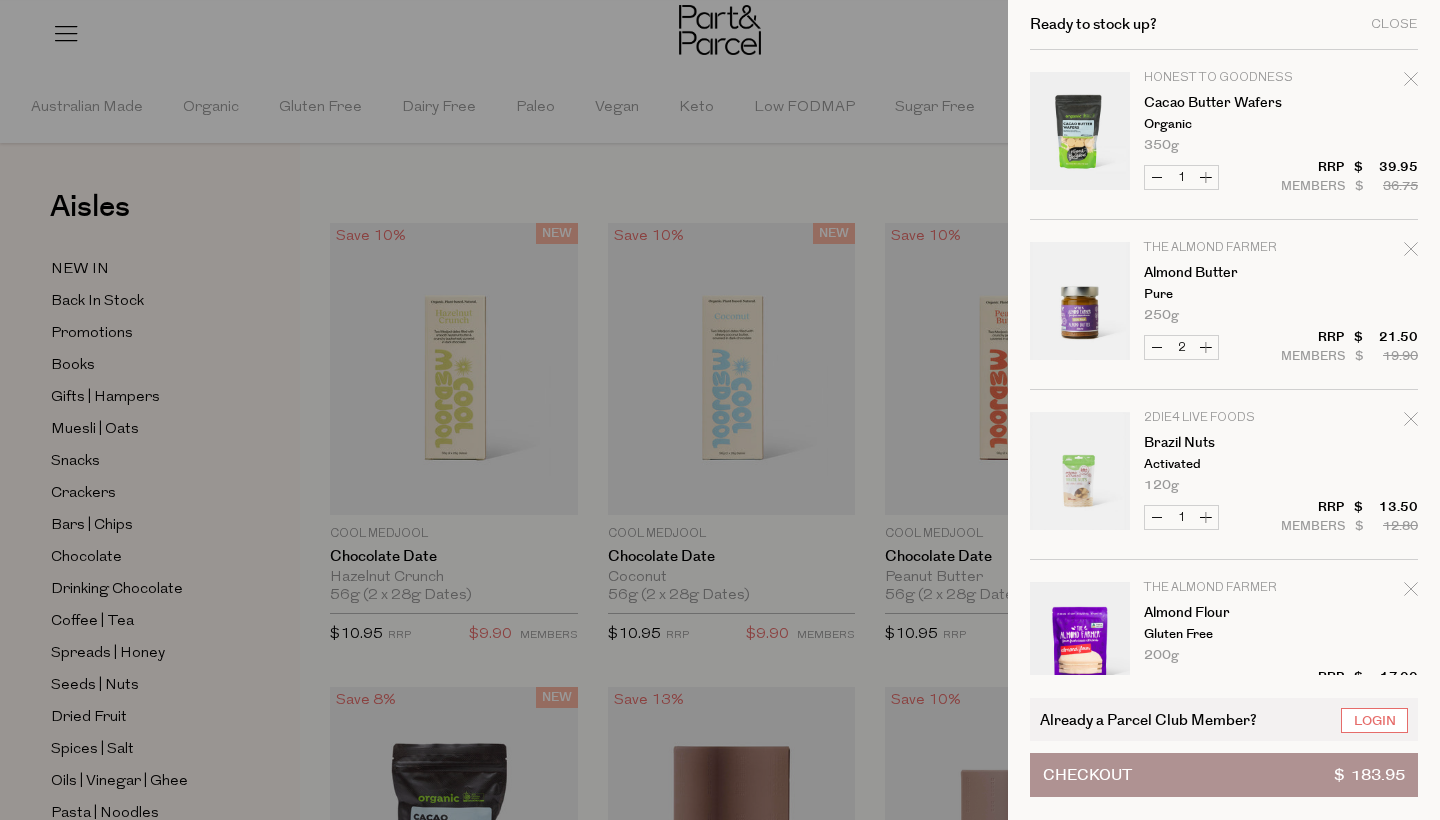 click 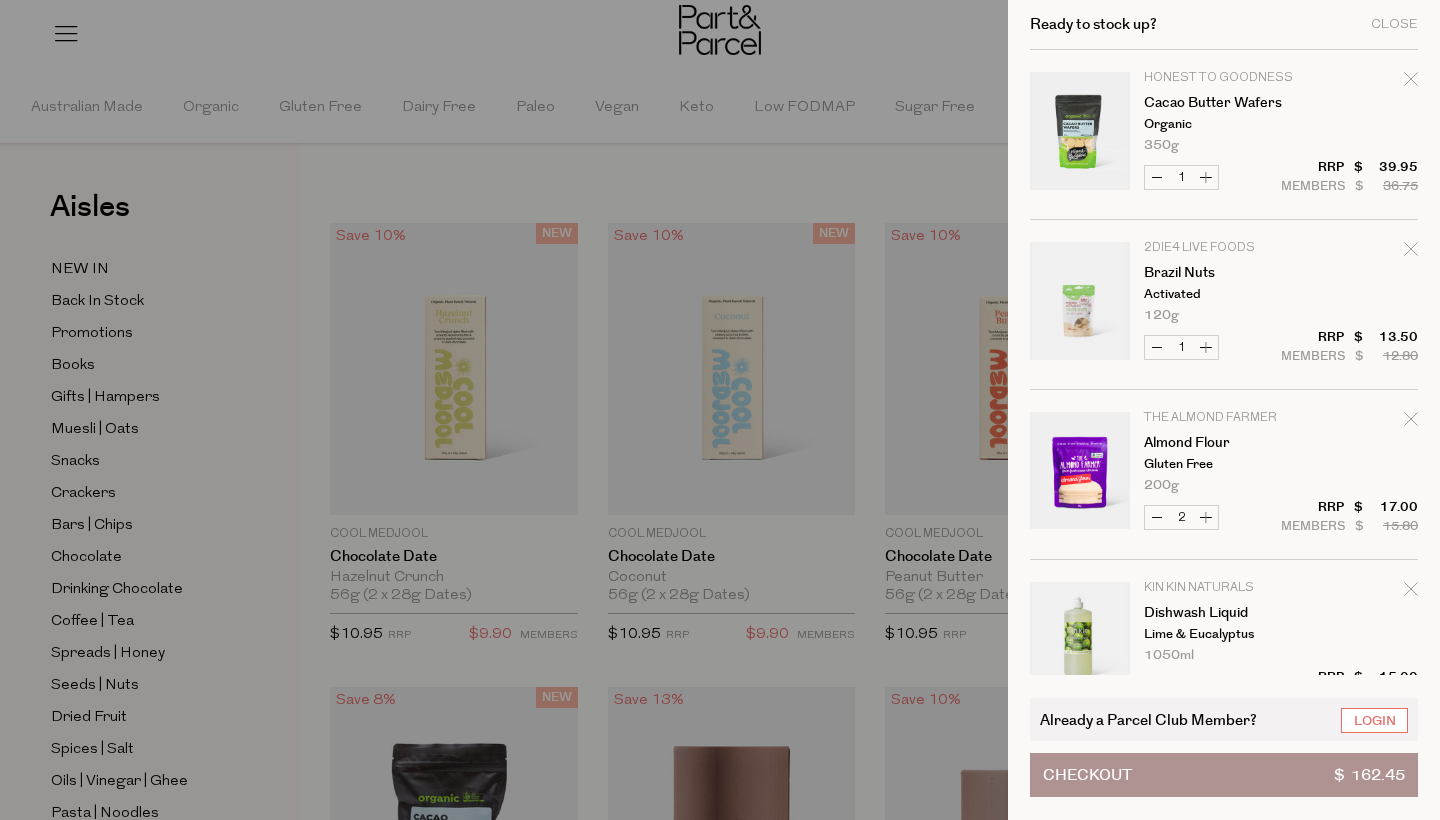 click at bounding box center [720, 410] 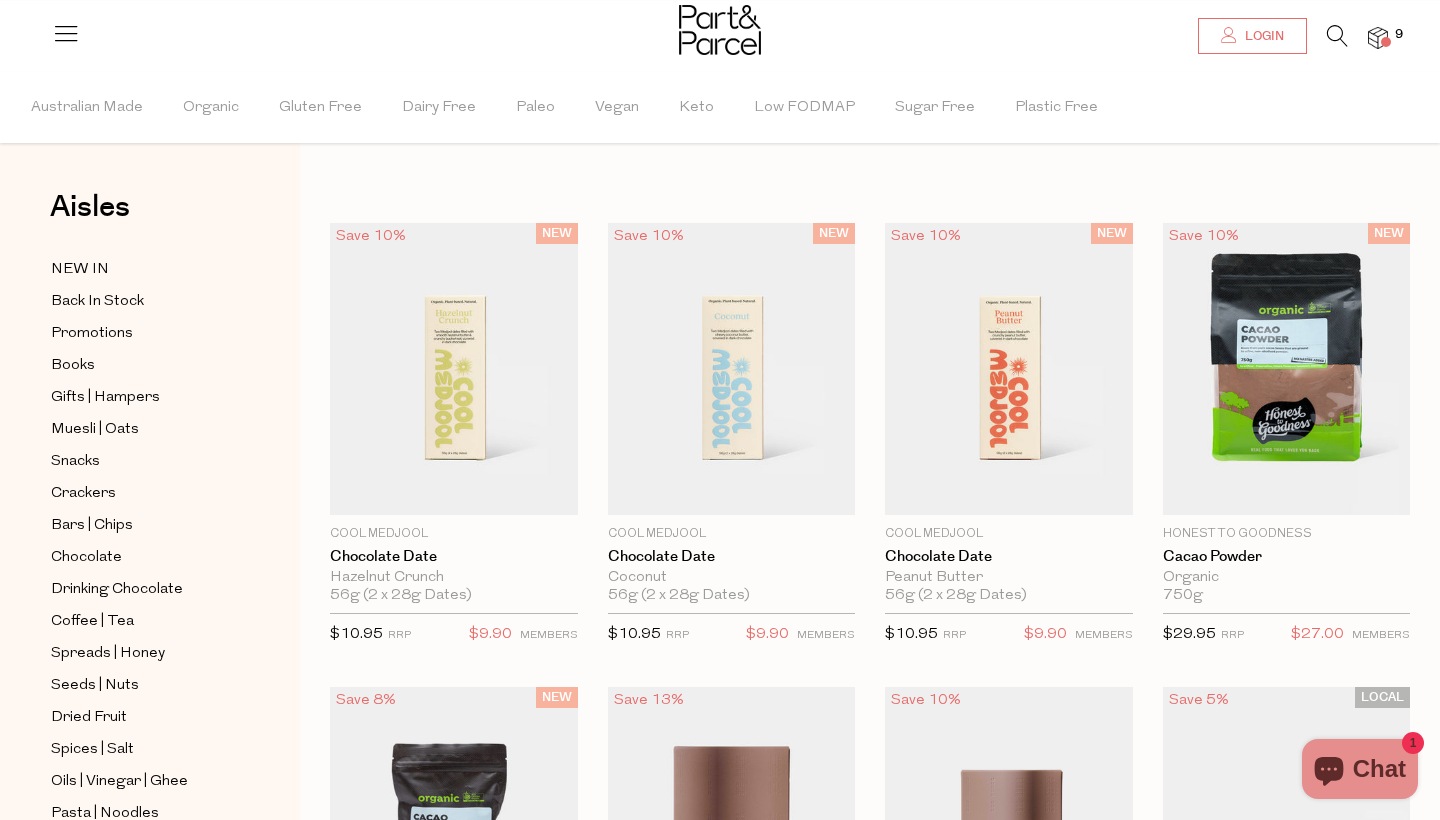 click on "Login" at bounding box center [1262, 36] 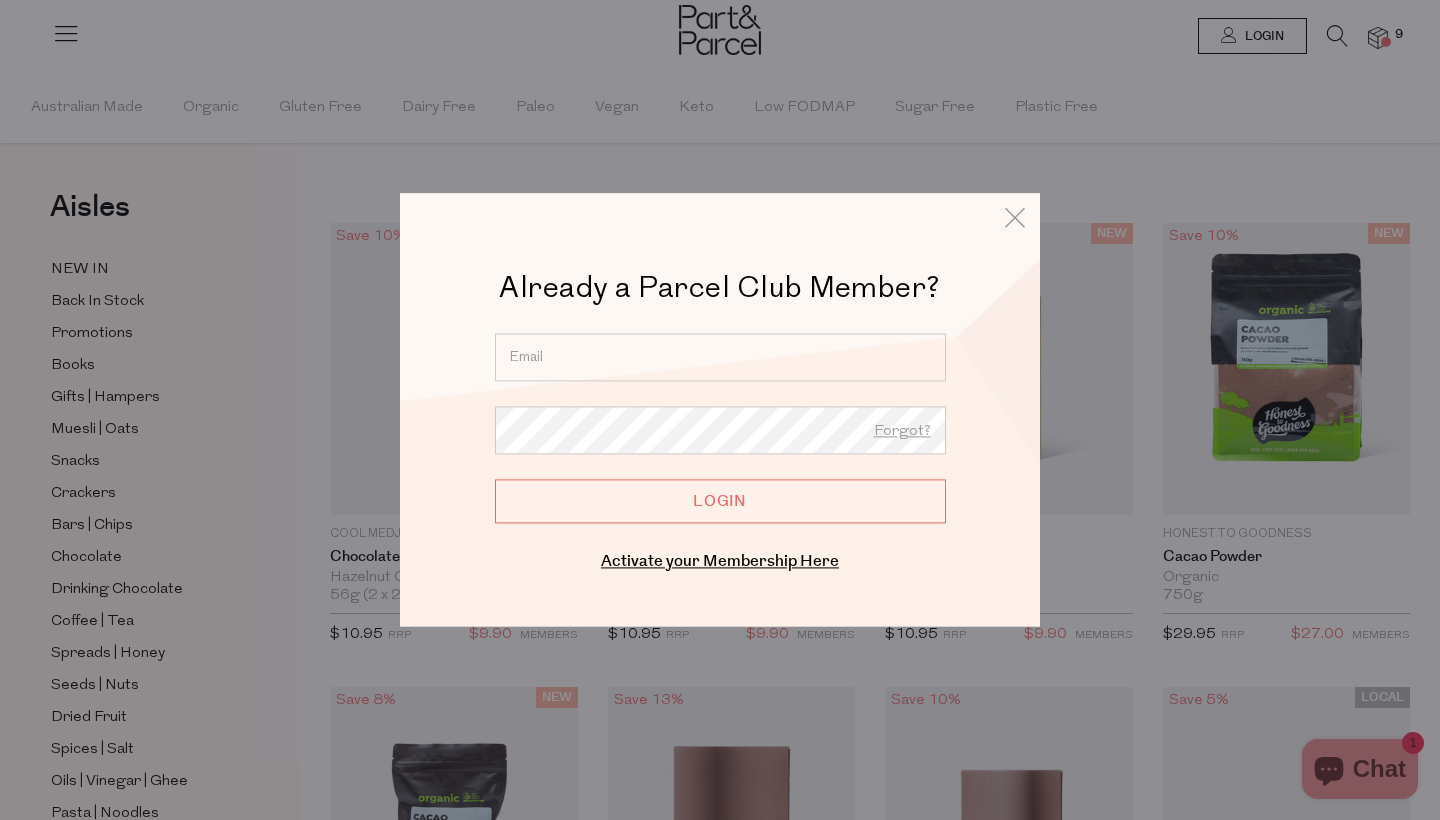 type on "rachelcampbell@y7mail.com" 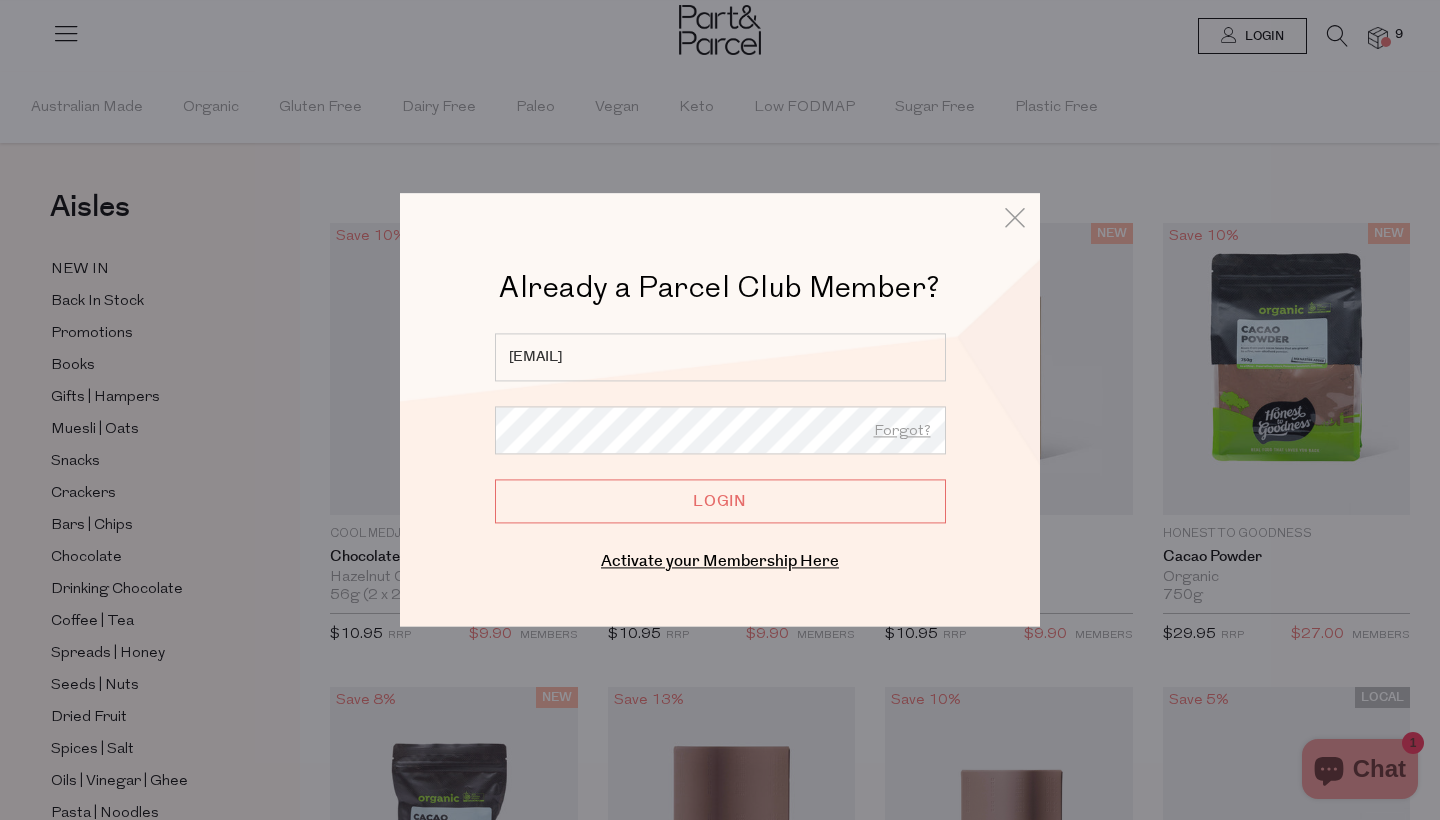 click on "Login" at bounding box center [720, 501] 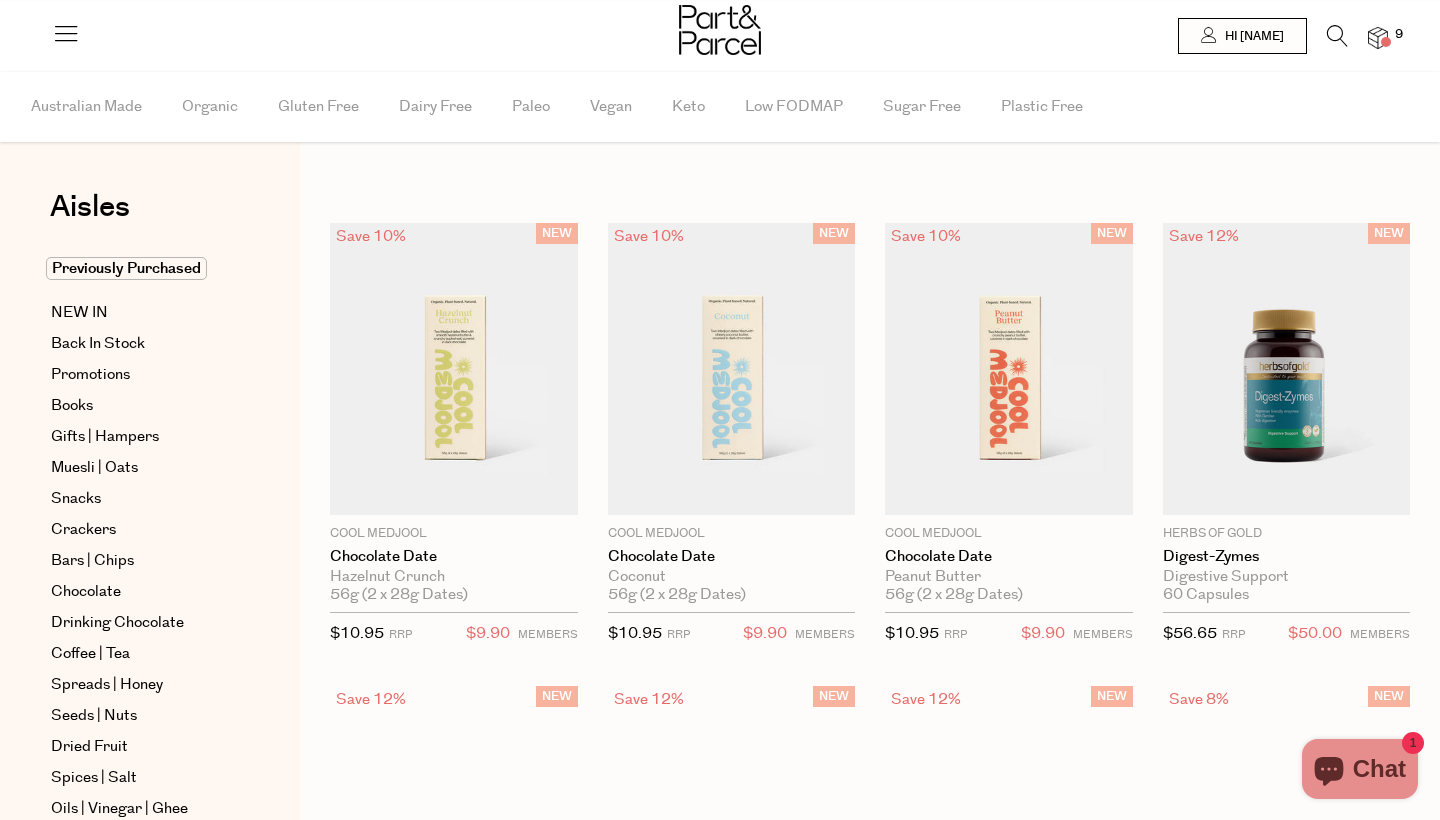 scroll, scrollTop: 0, scrollLeft: 0, axis: both 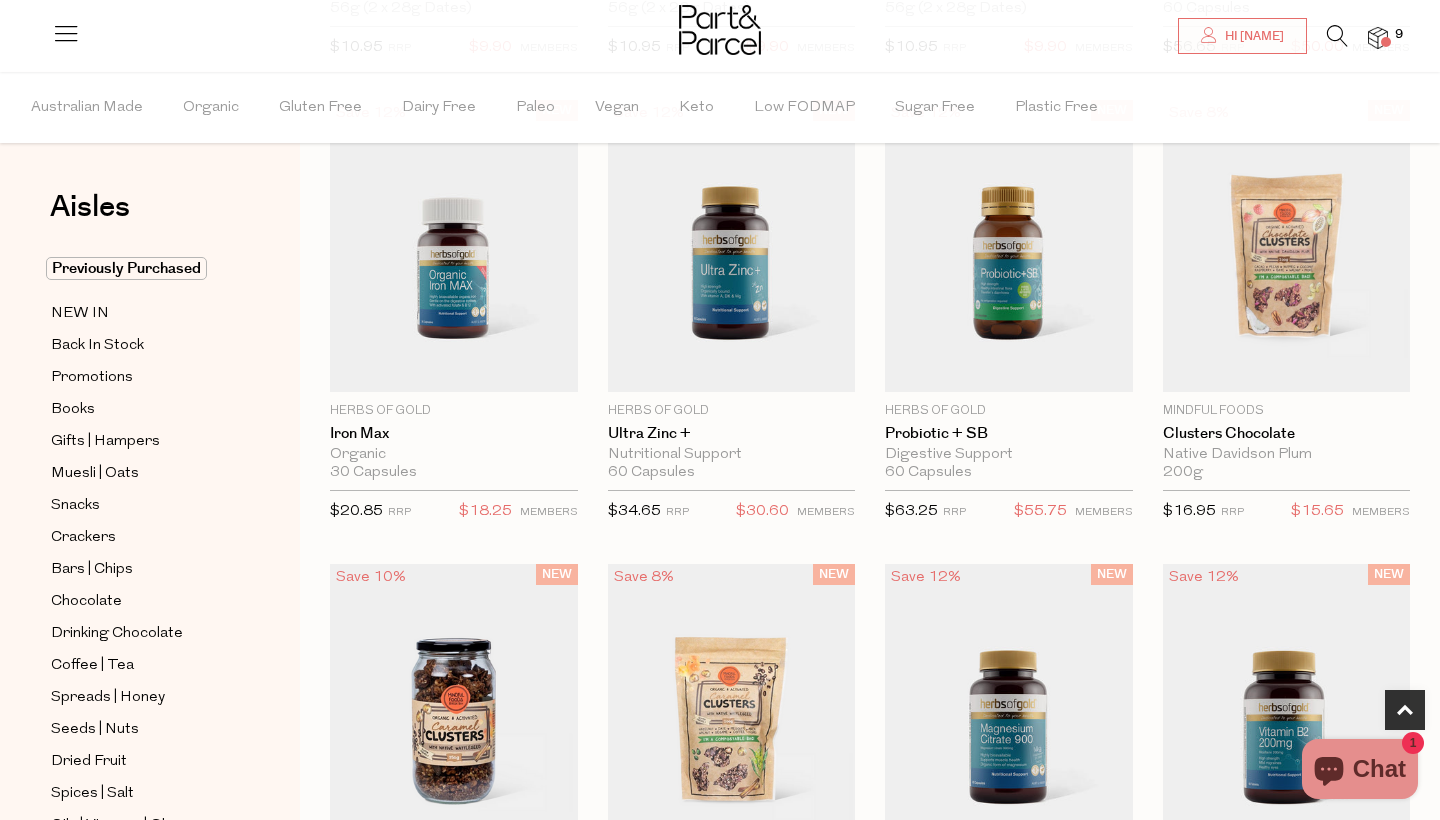 click at bounding box center [1378, 38] 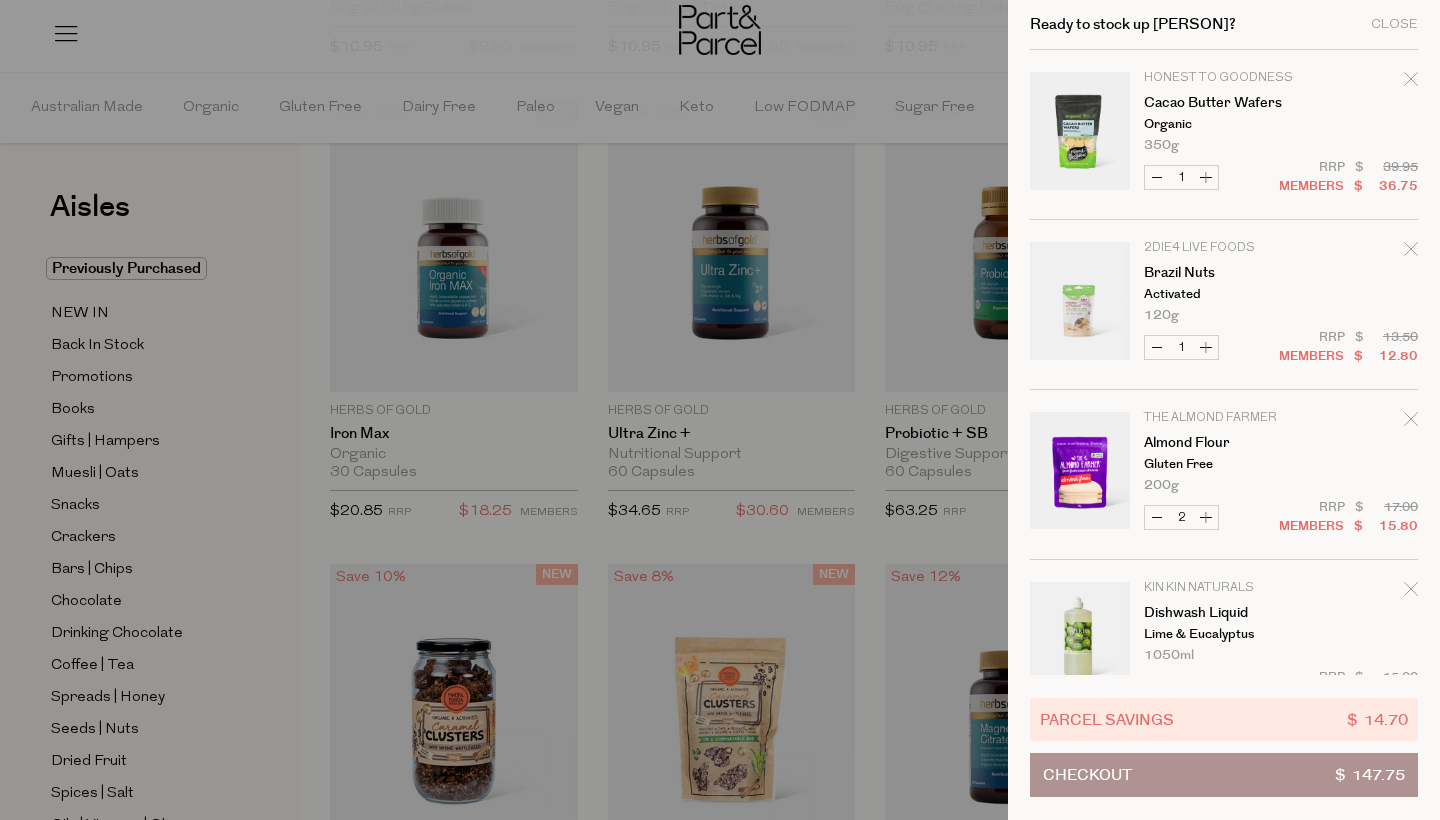 click 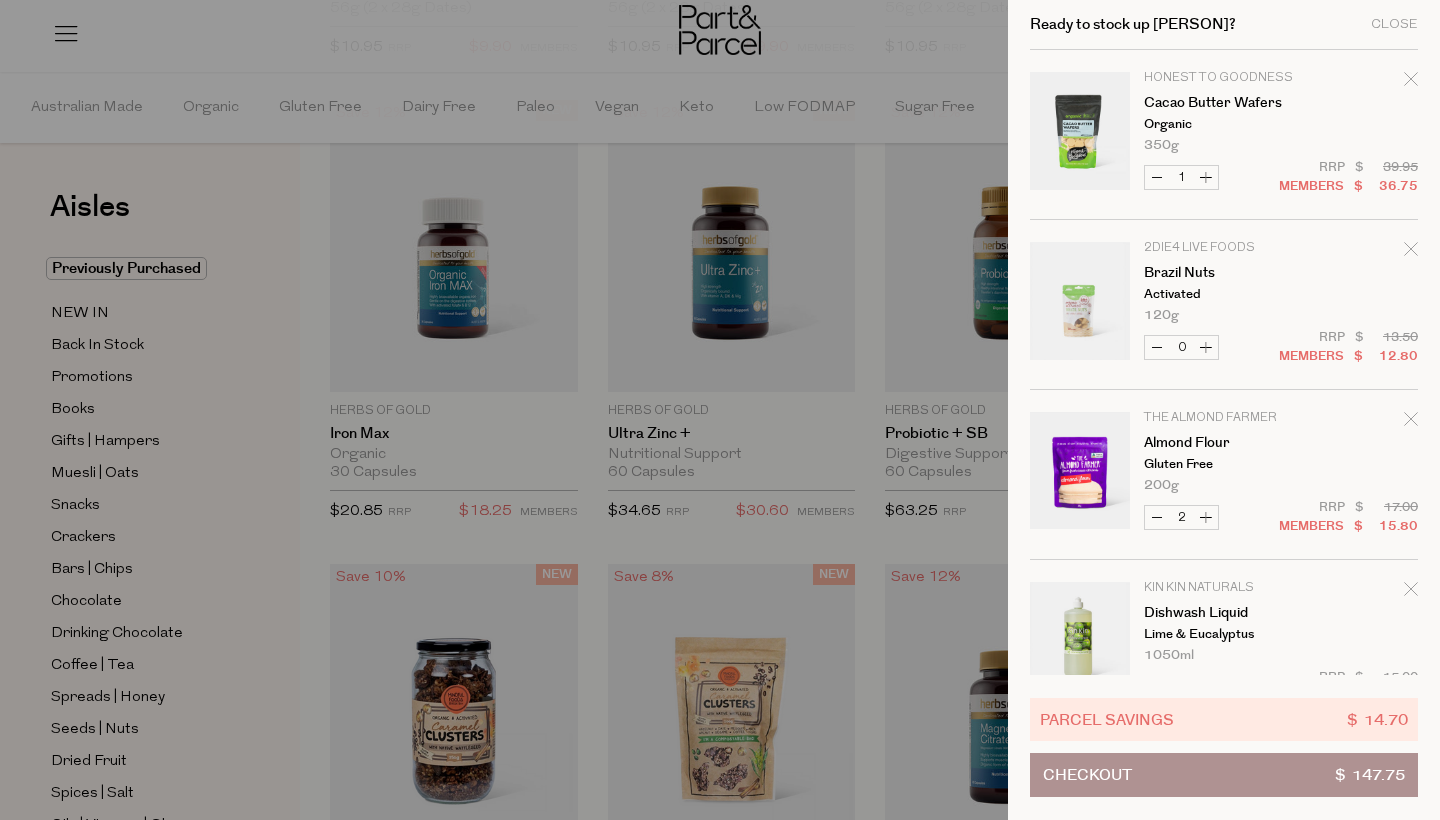 click at bounding box center [720, 410] 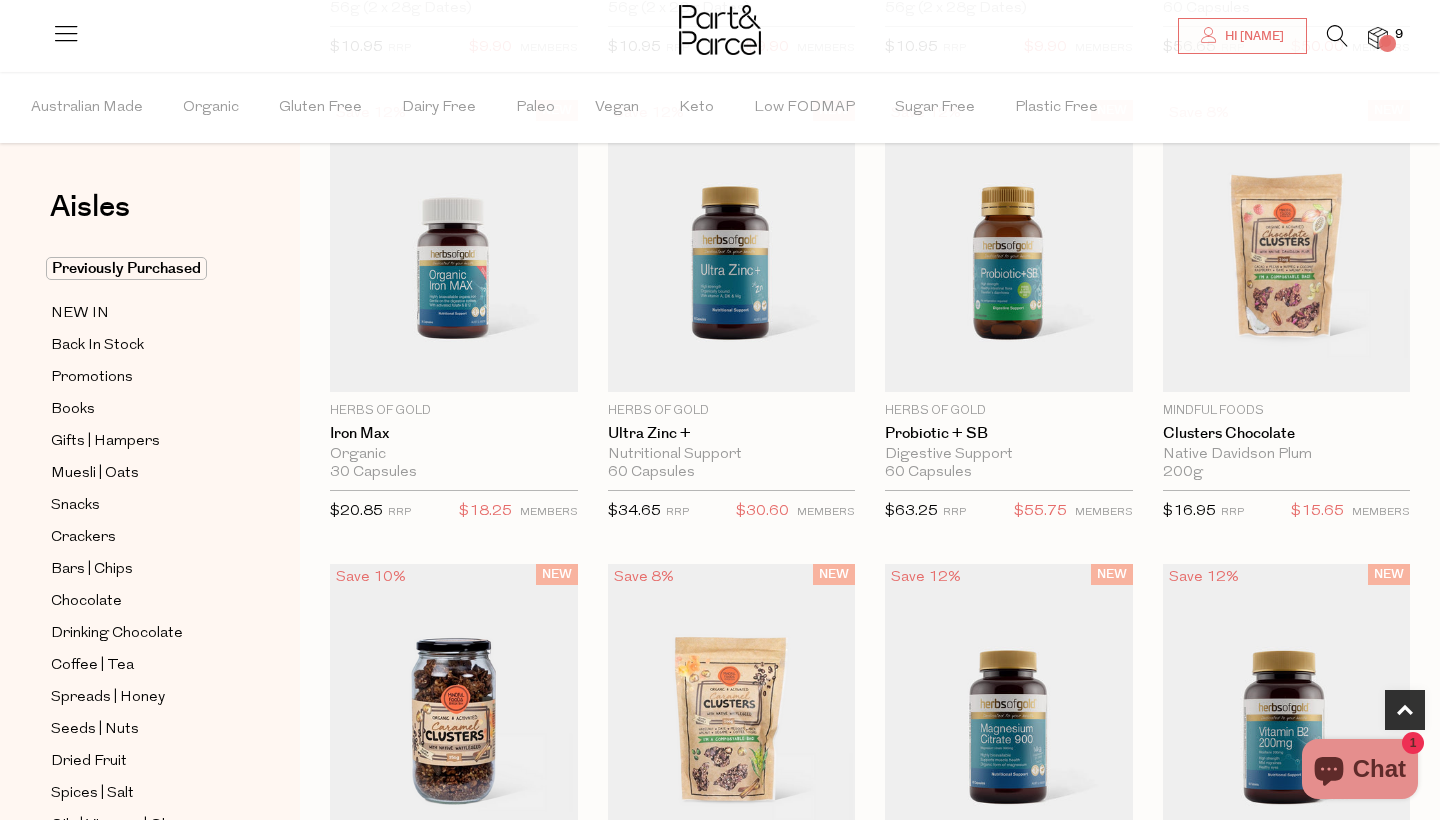 click at bounding box center [1378, 38] 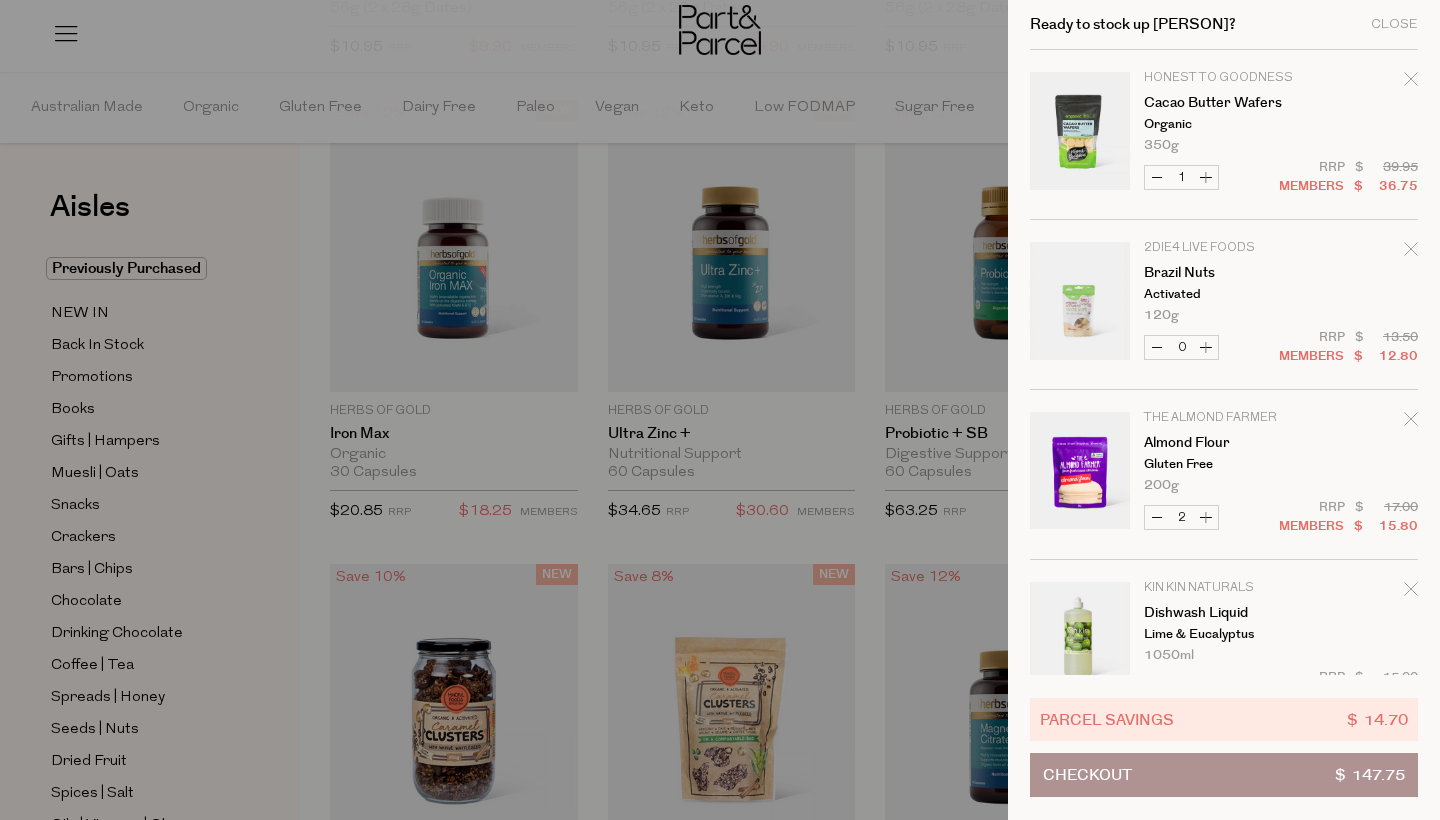 scroll, scrollTop: 0, scrollLeft: 0, axis: both 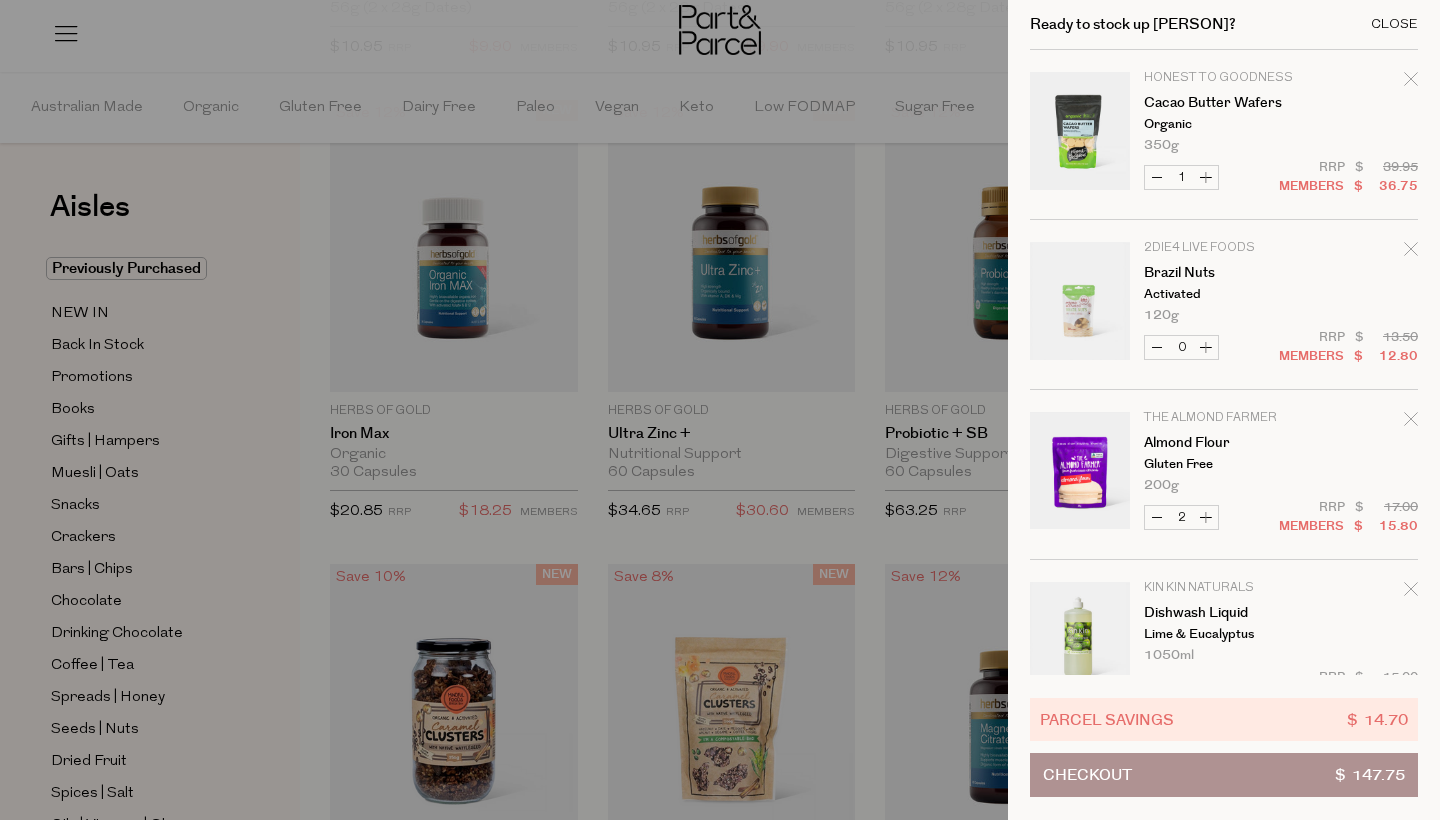 click on "Close" at bounding box center [1394, 24] 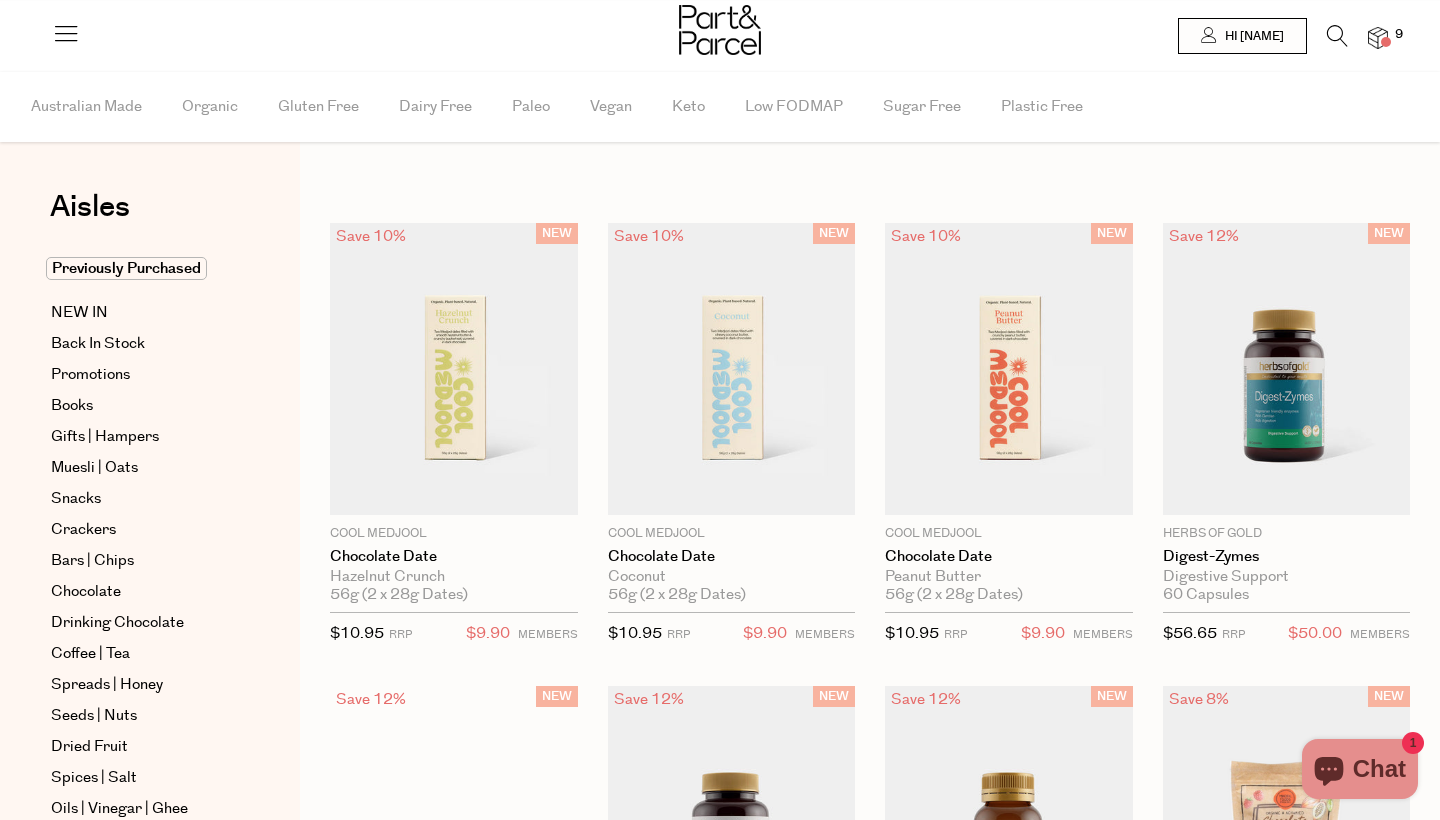 scroll, scrollTop: 0, scrollLeft: 0, axis: both 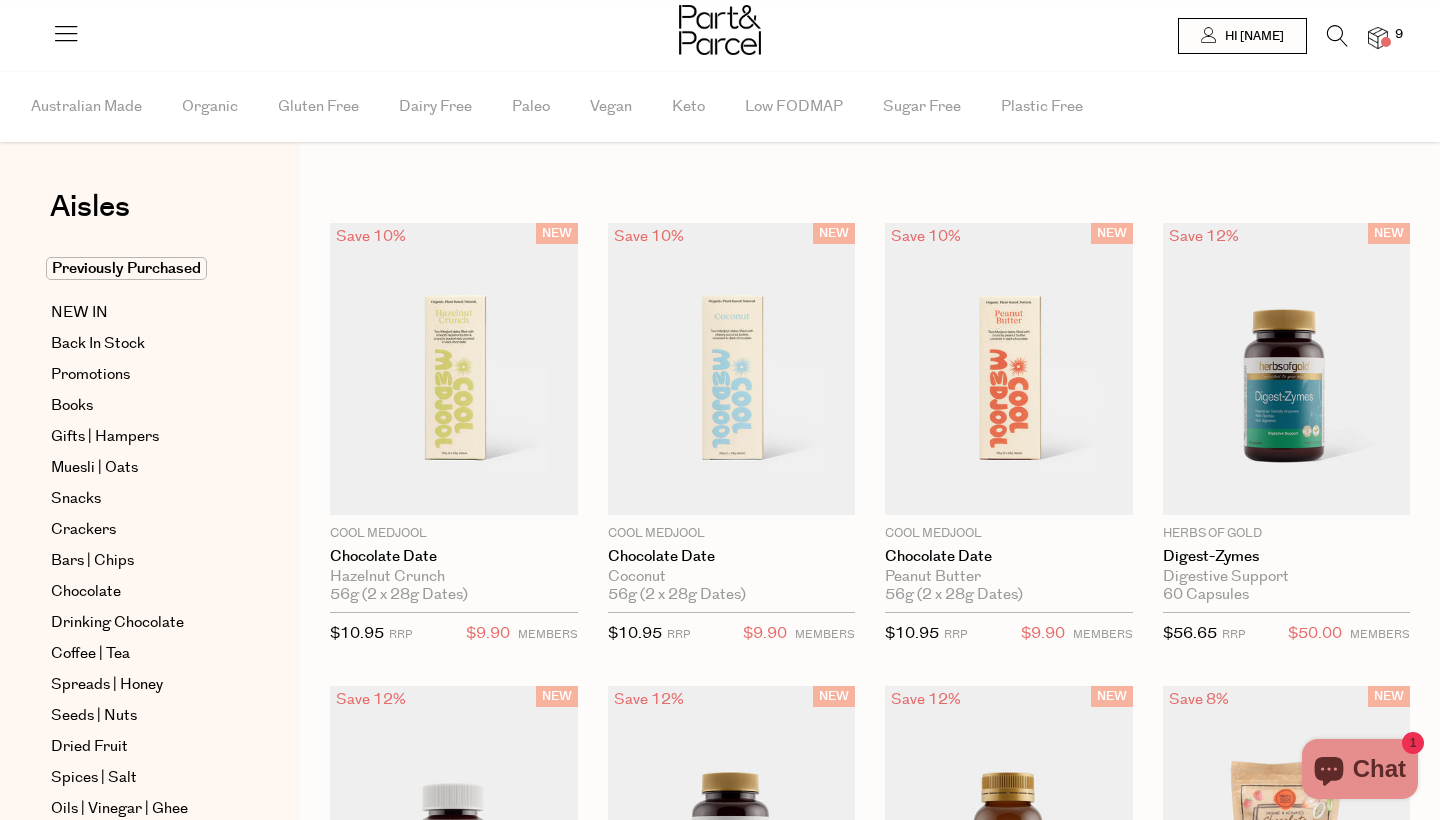 click at bounding box center (1378, 38) 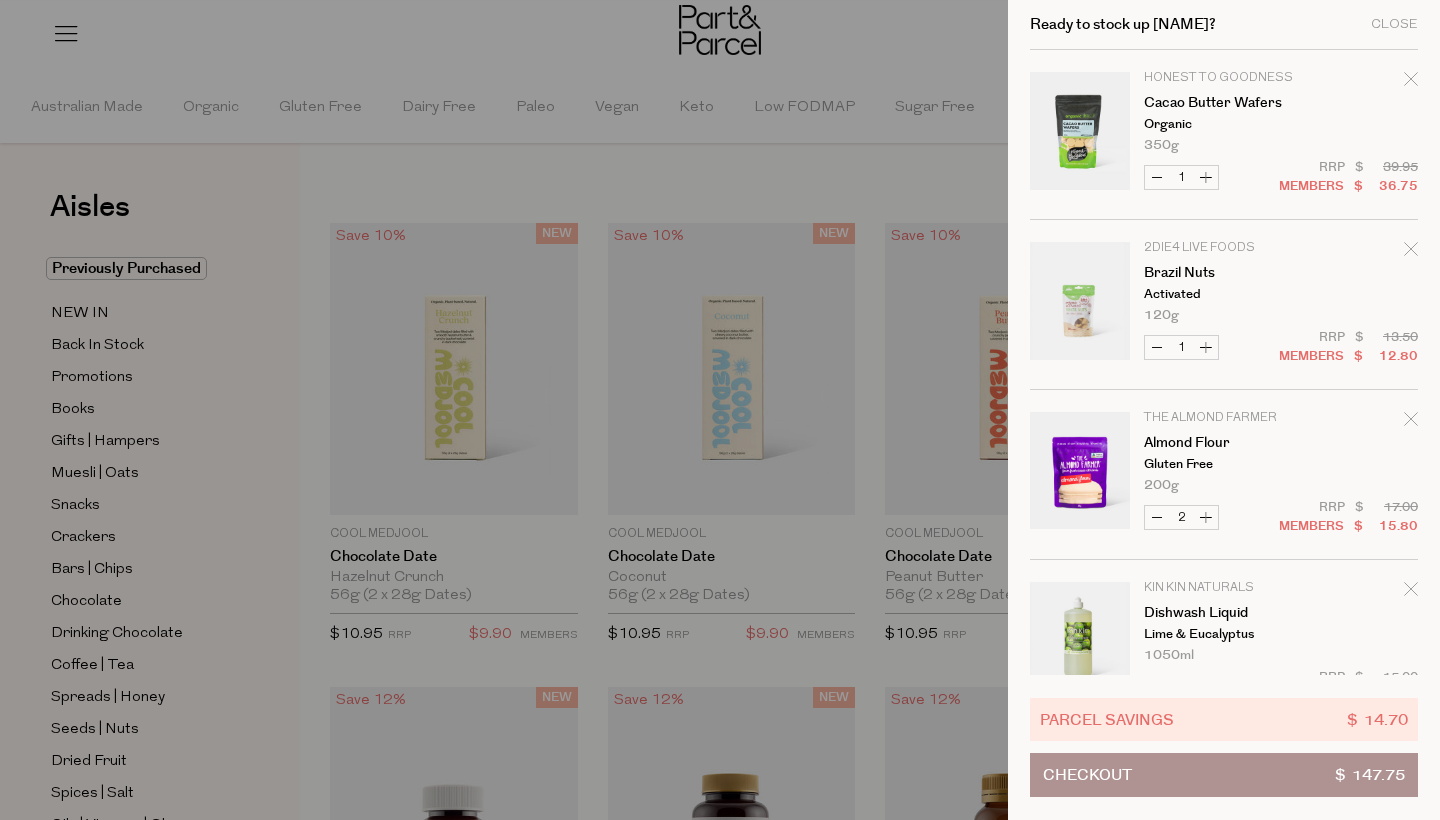 scroll, scrollTop: 587, scrollLeft: 0, axis: vertical 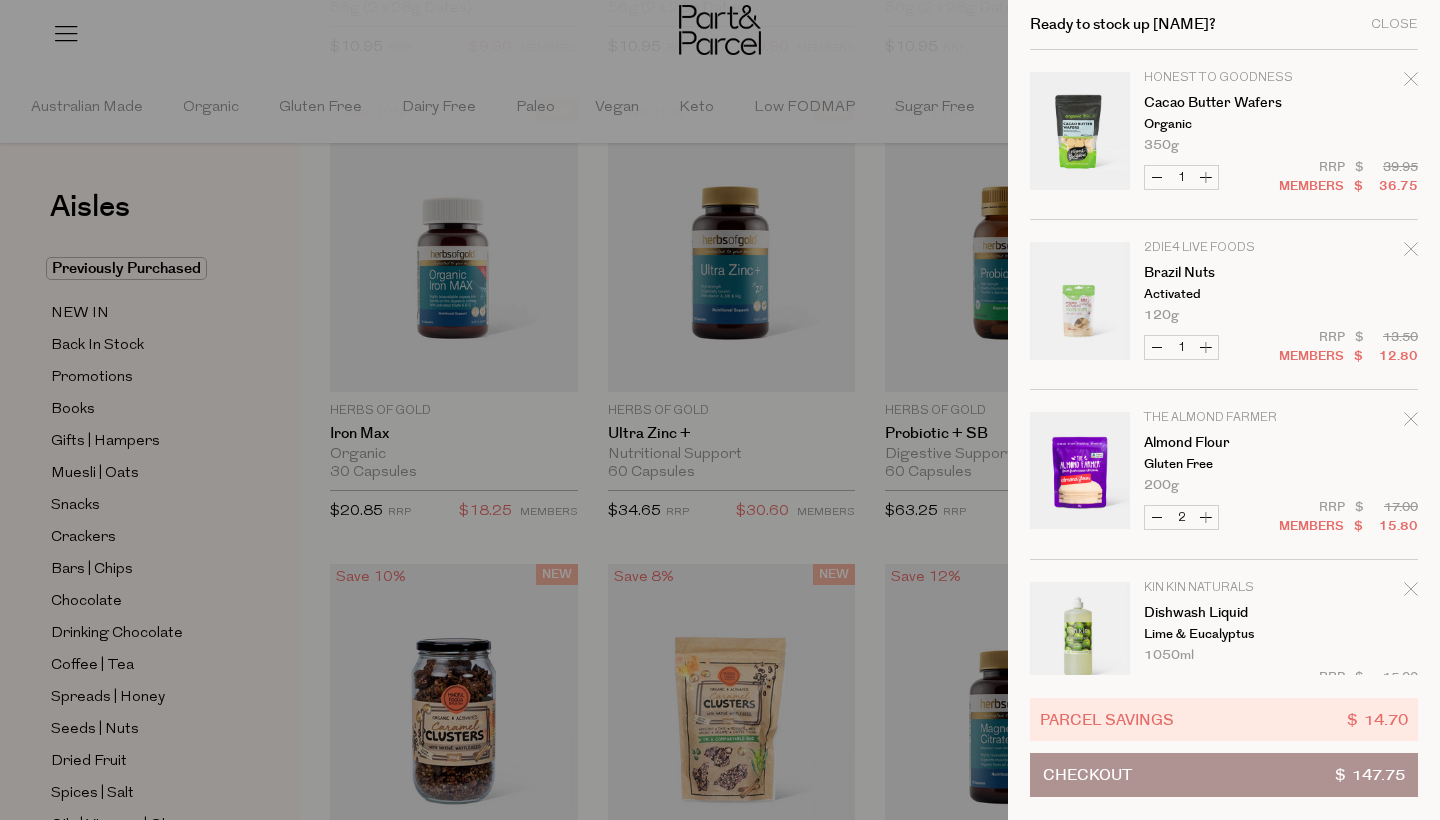 click 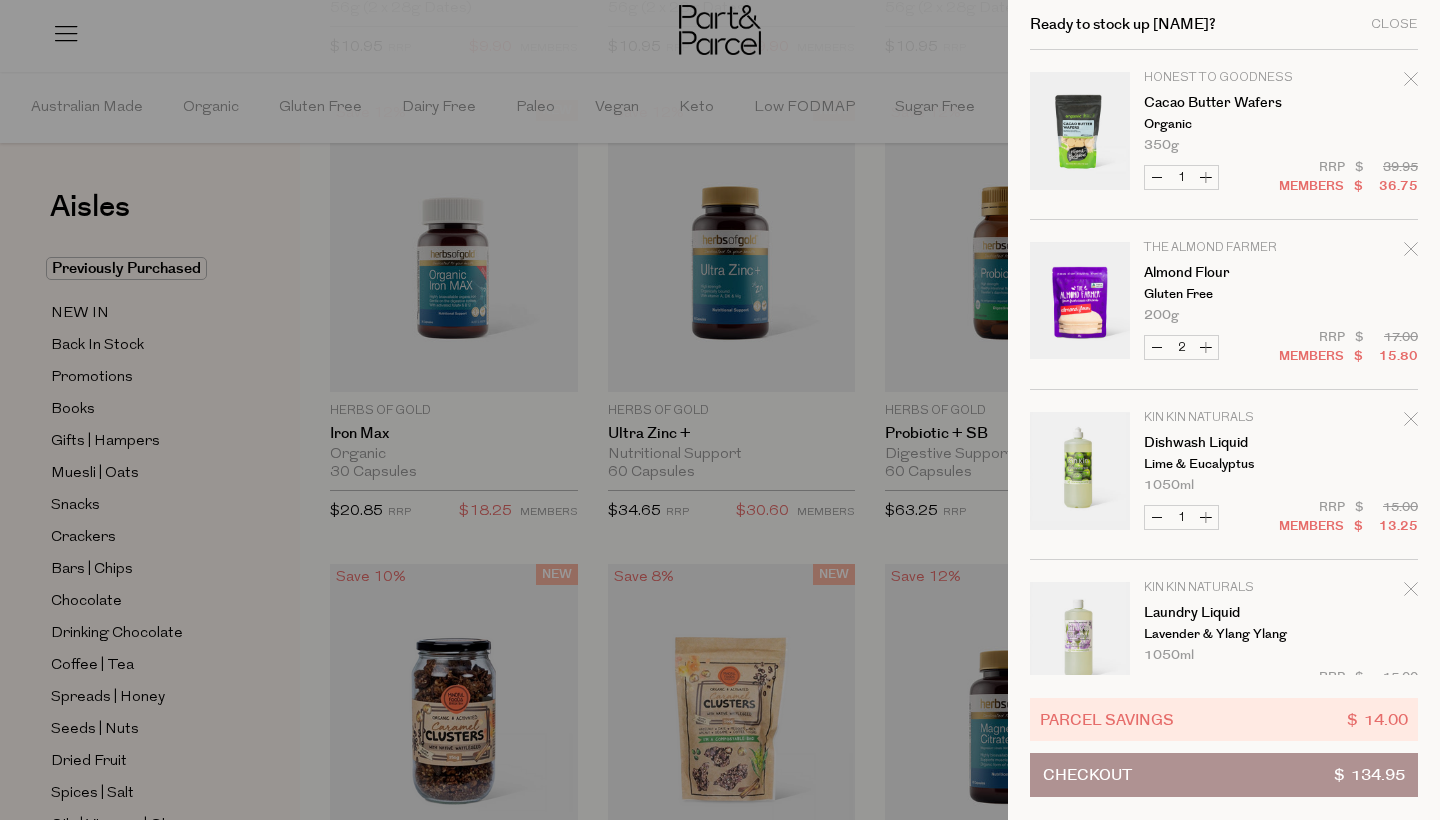 click at bounding box center [720, 410] 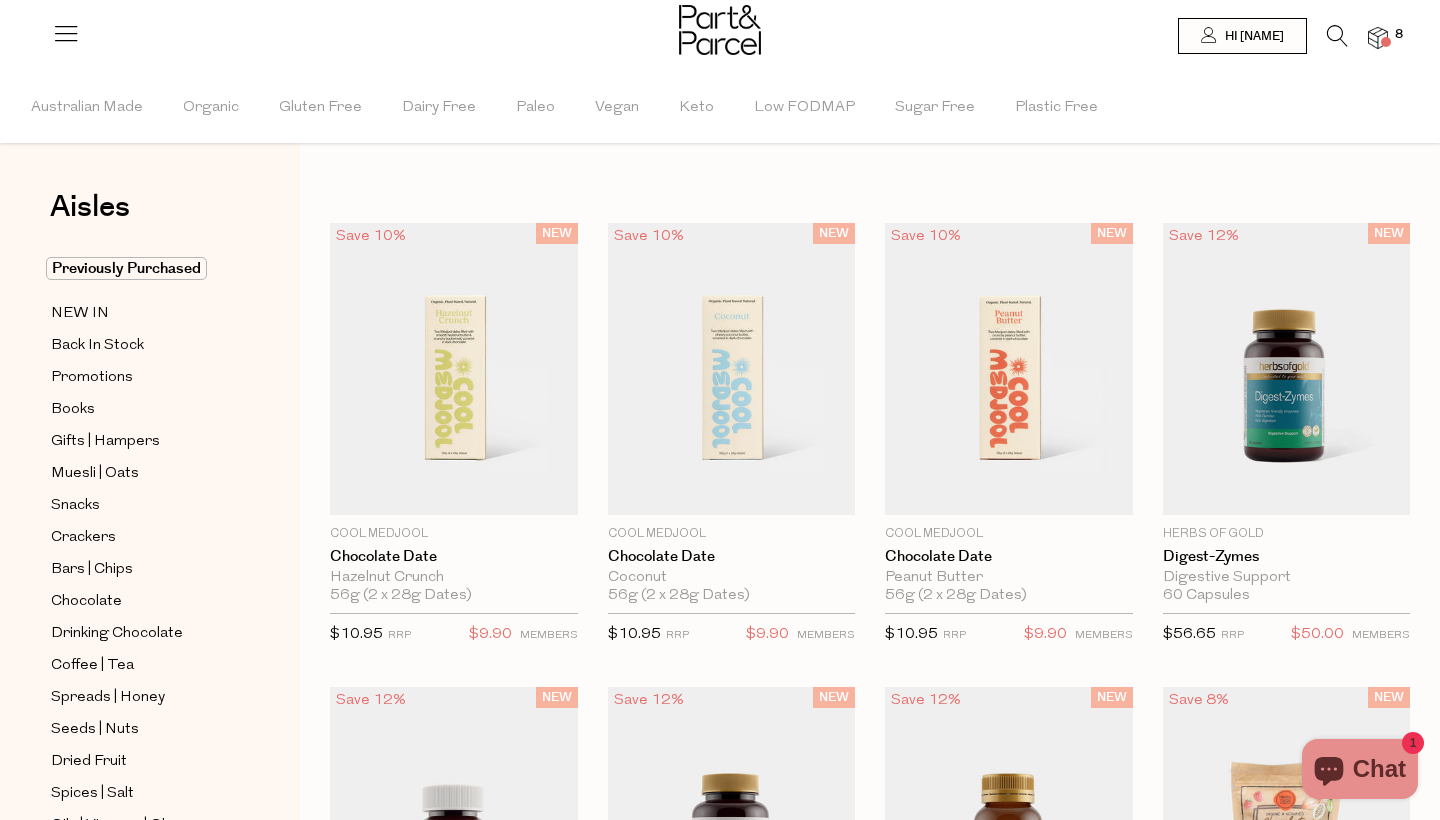 scroll, scrollTop: 0, scrollLeft: 0, axis: both 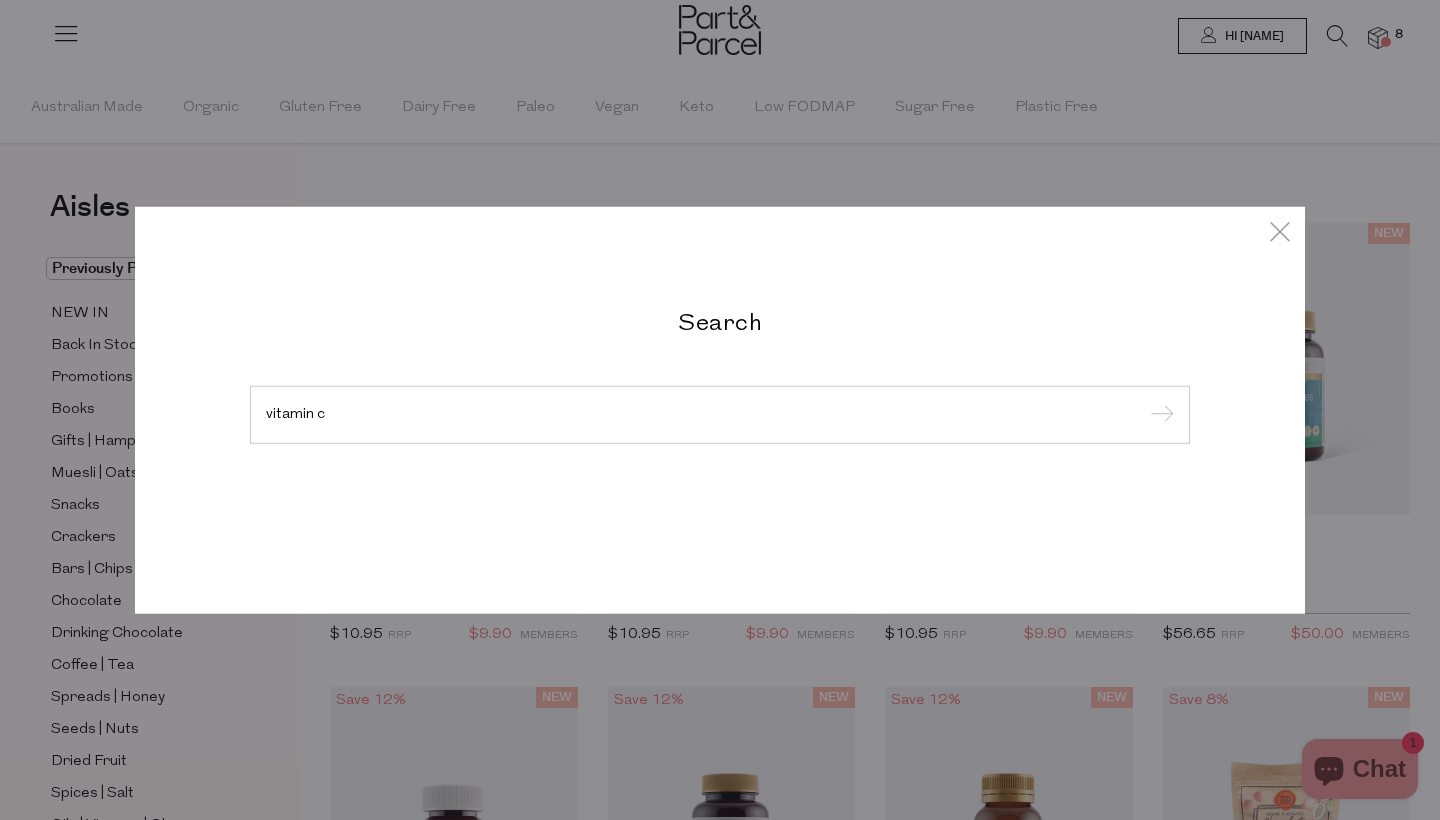type on "vitamin c" 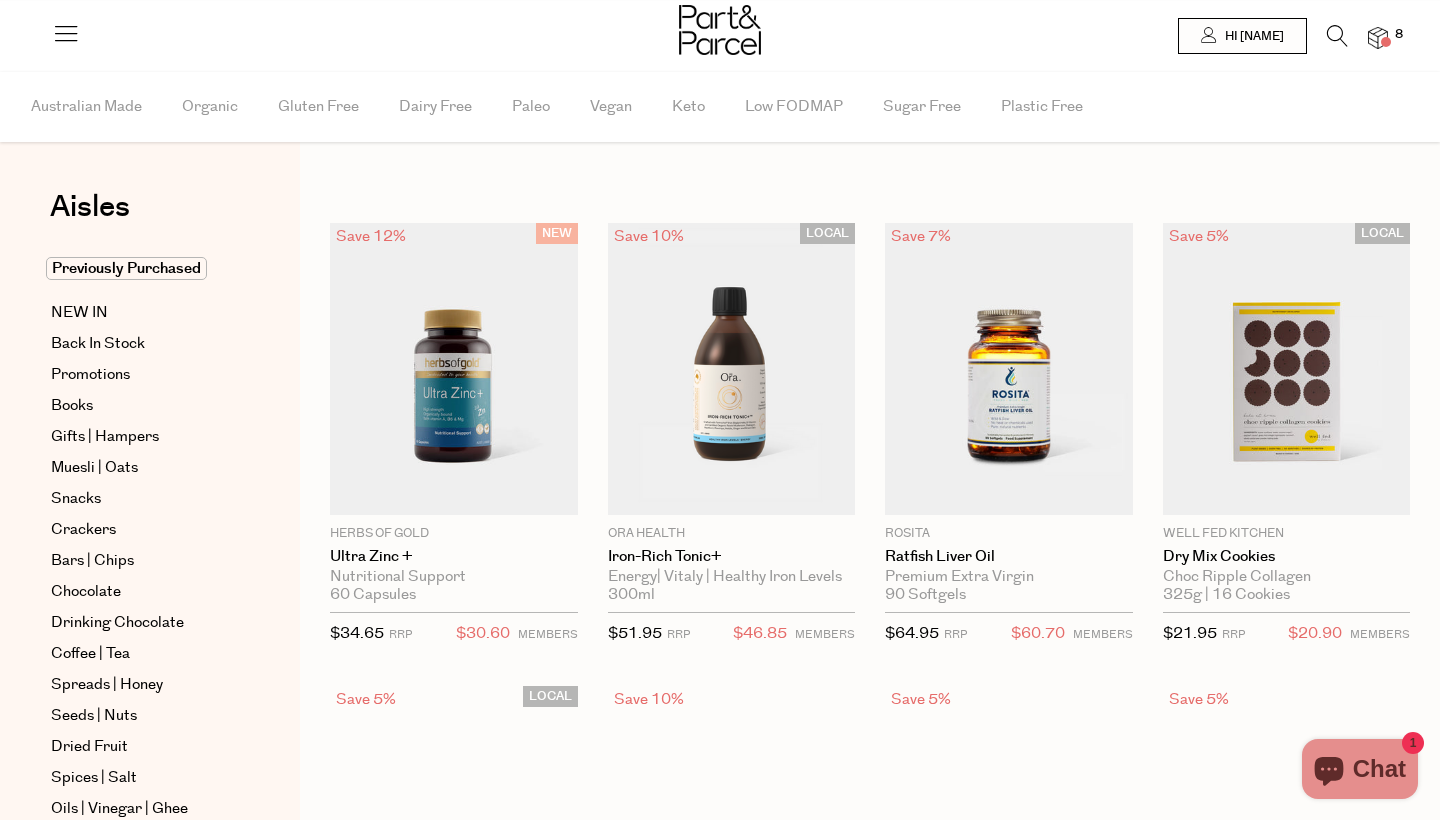scroll, scrollTop: 0, scrollLeft: 0, axis: both 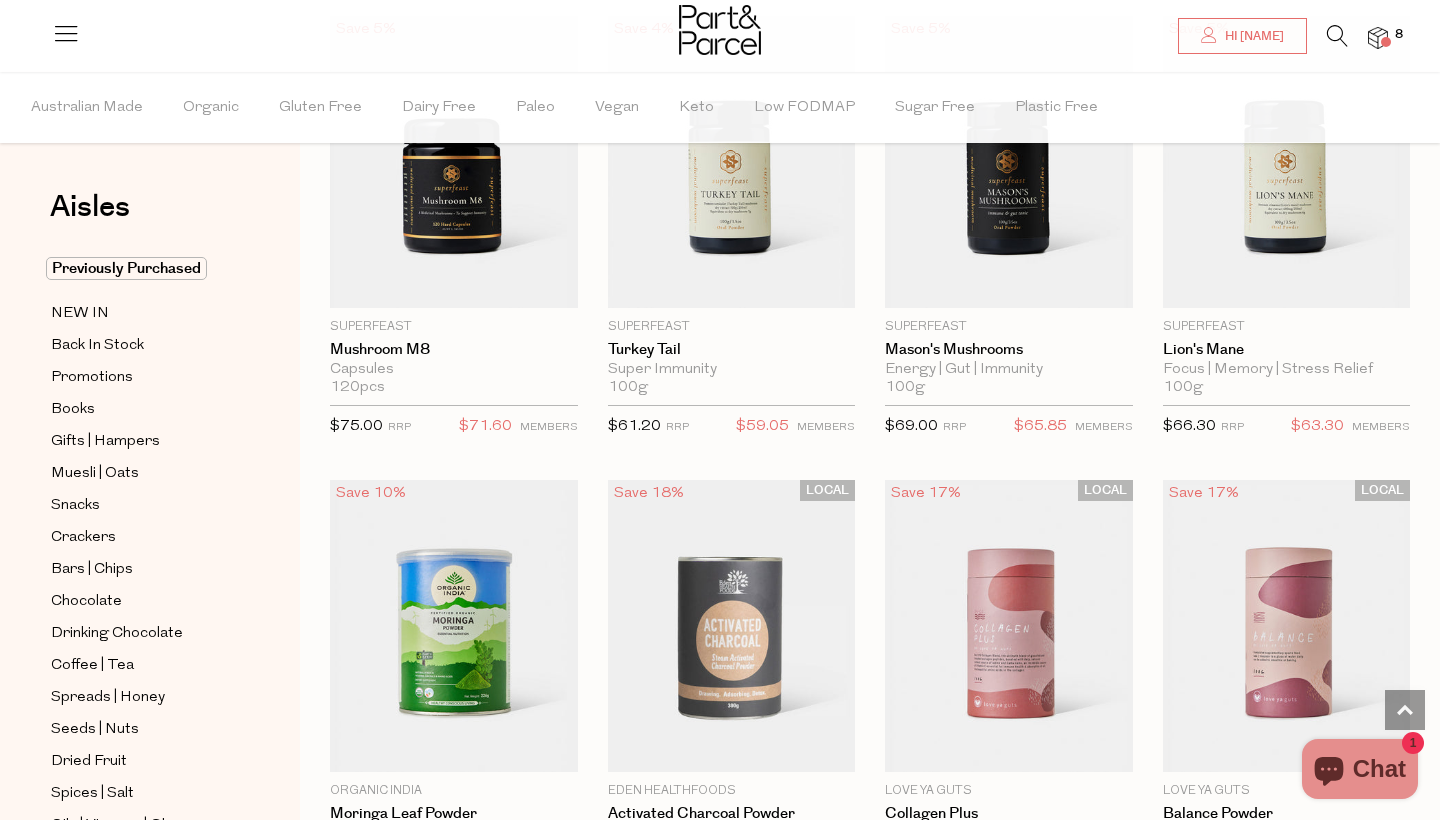 click at bounding box center [1337, 36] 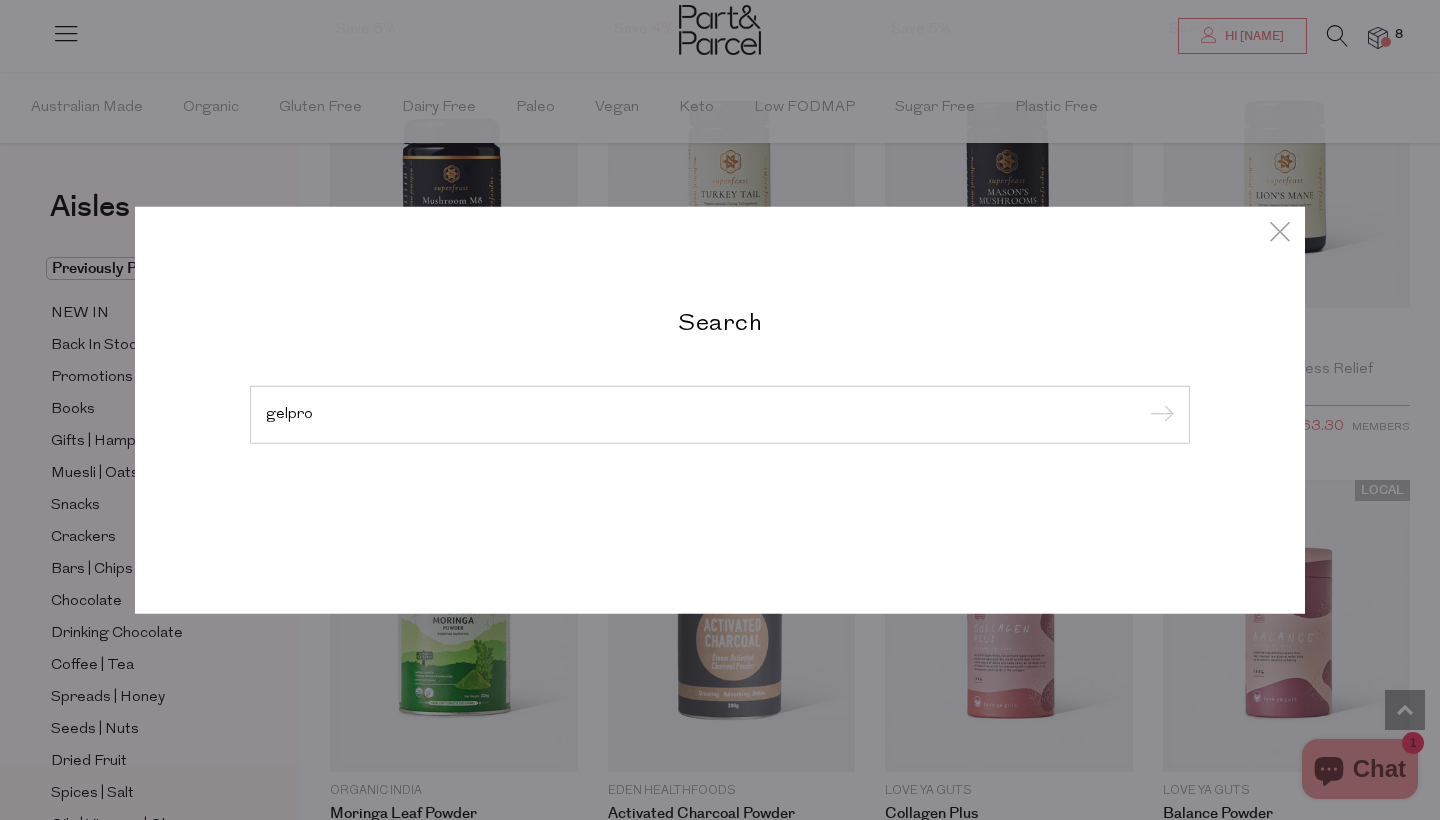 type on "gelpro" 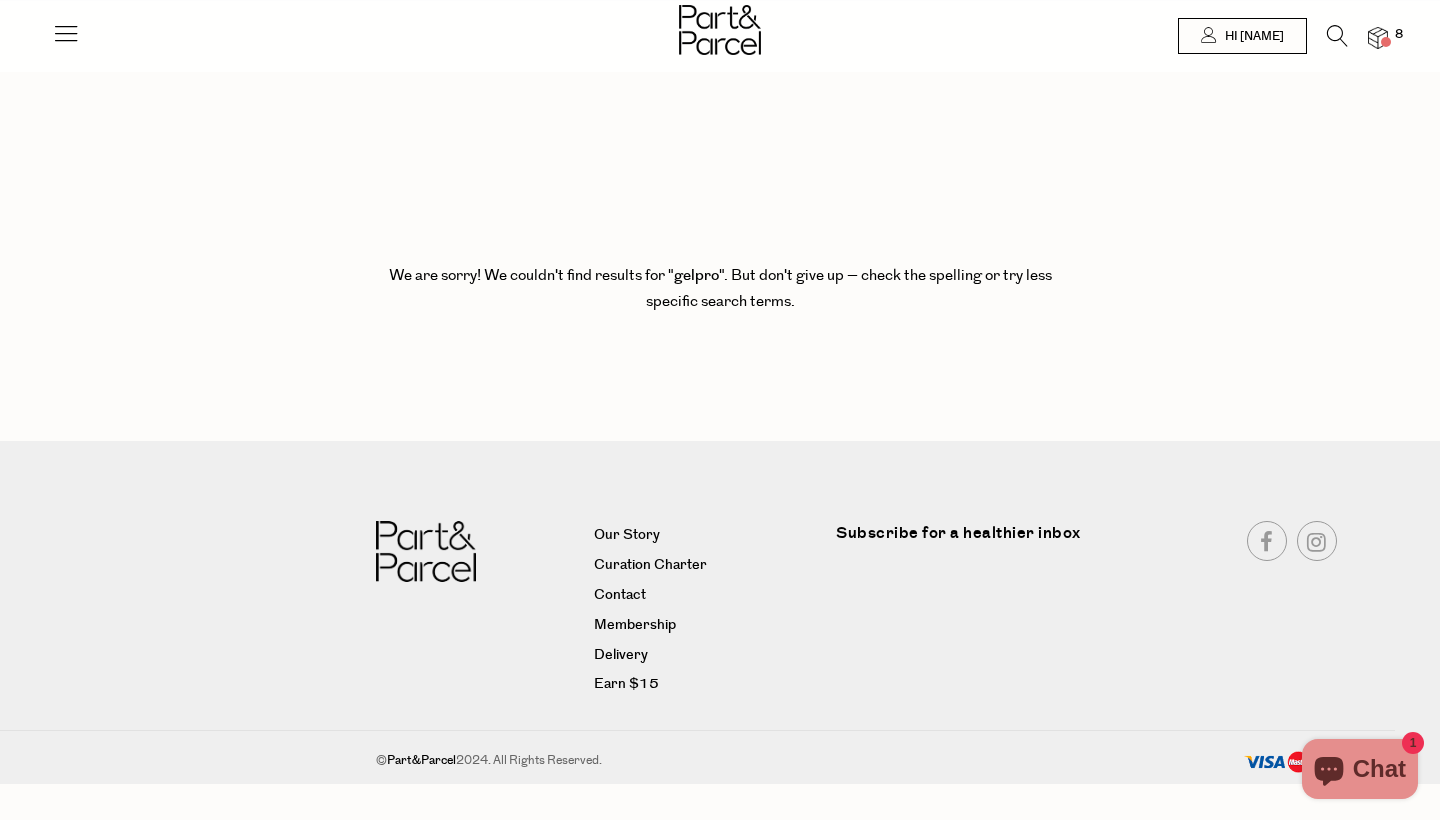 scroll, scrollTop: 0, scrollLeft: 0, axis: both 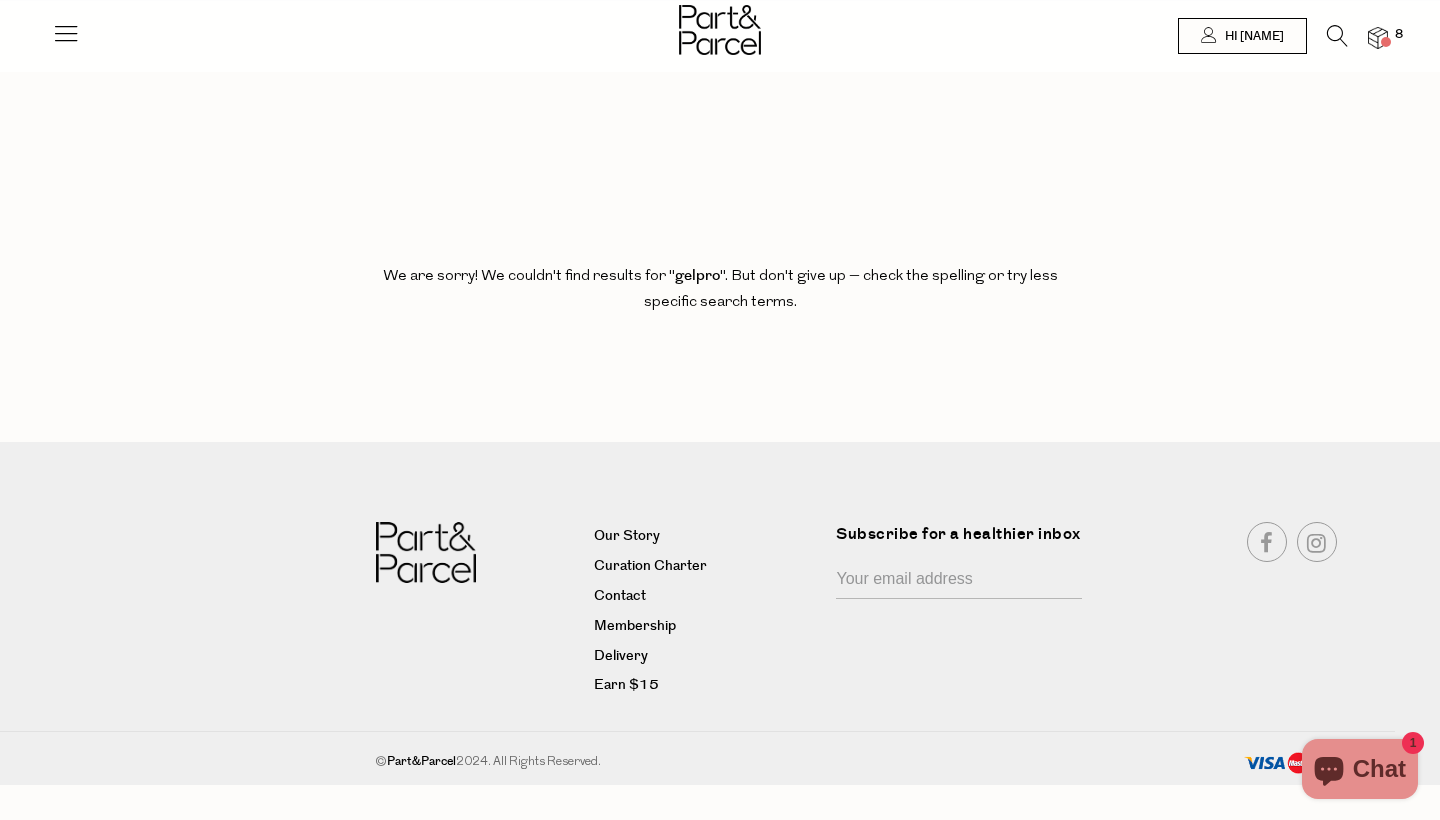 click at bounding box center (1337, 36) 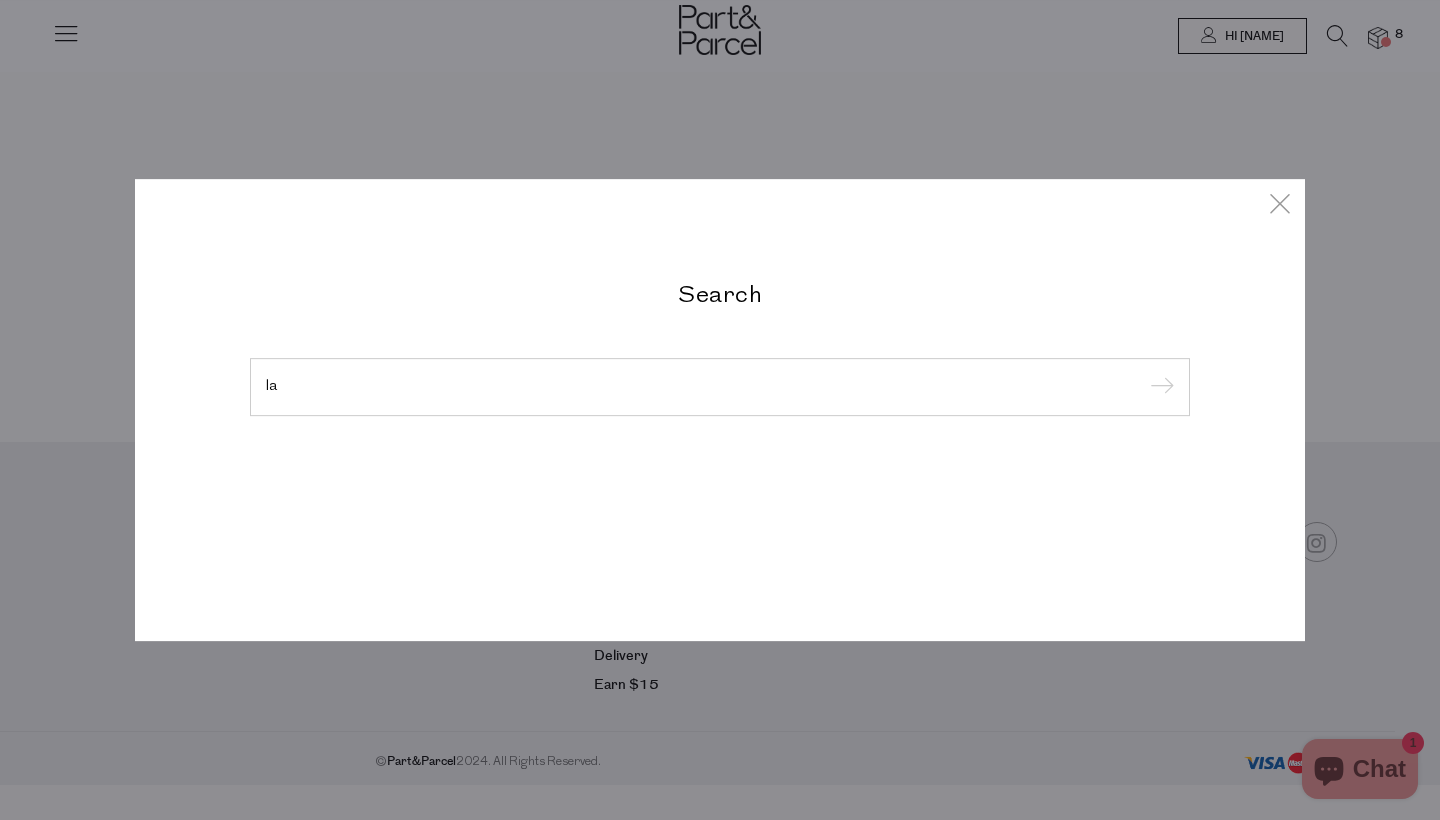 type on "l" 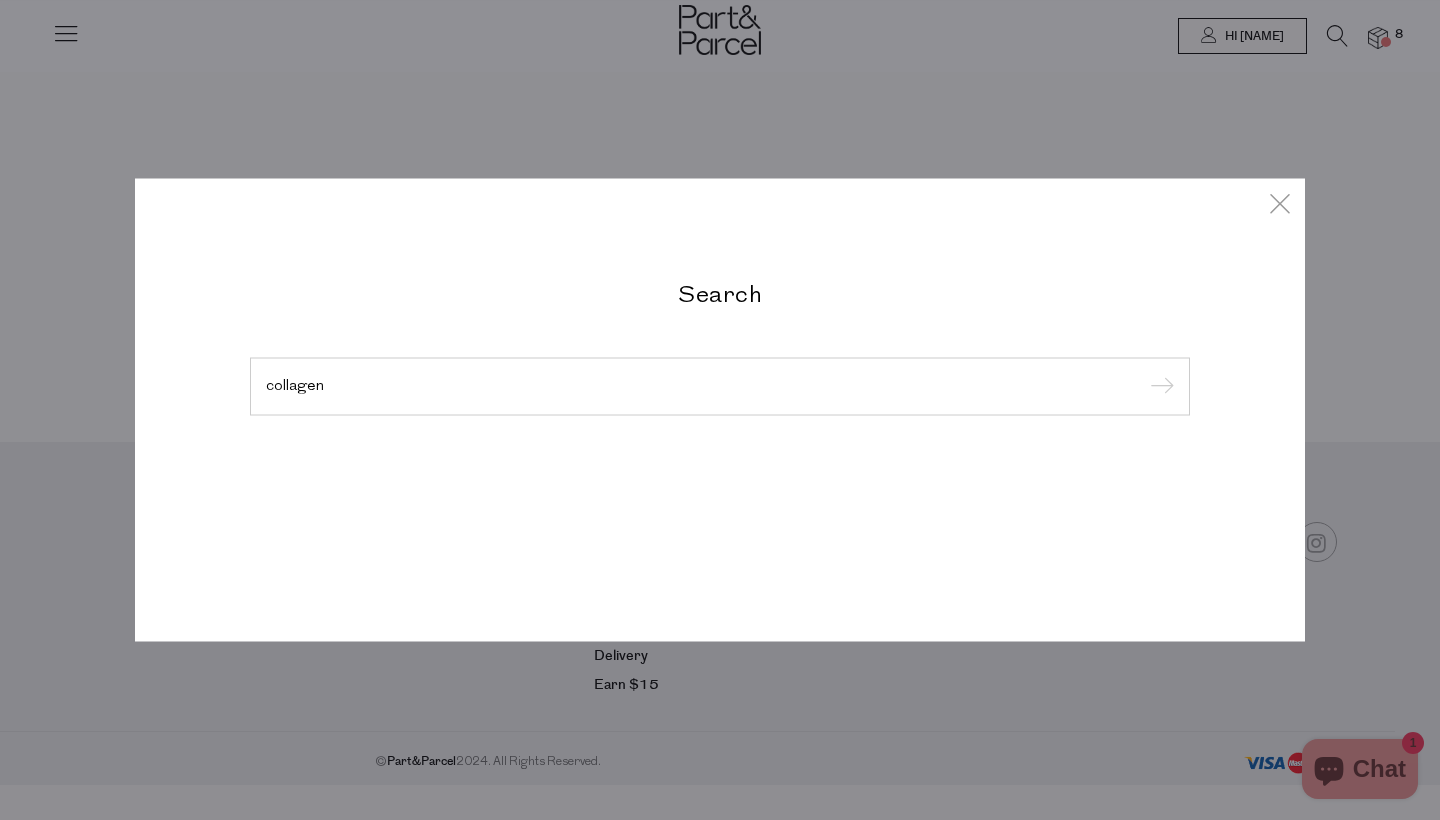 type on "collagen" 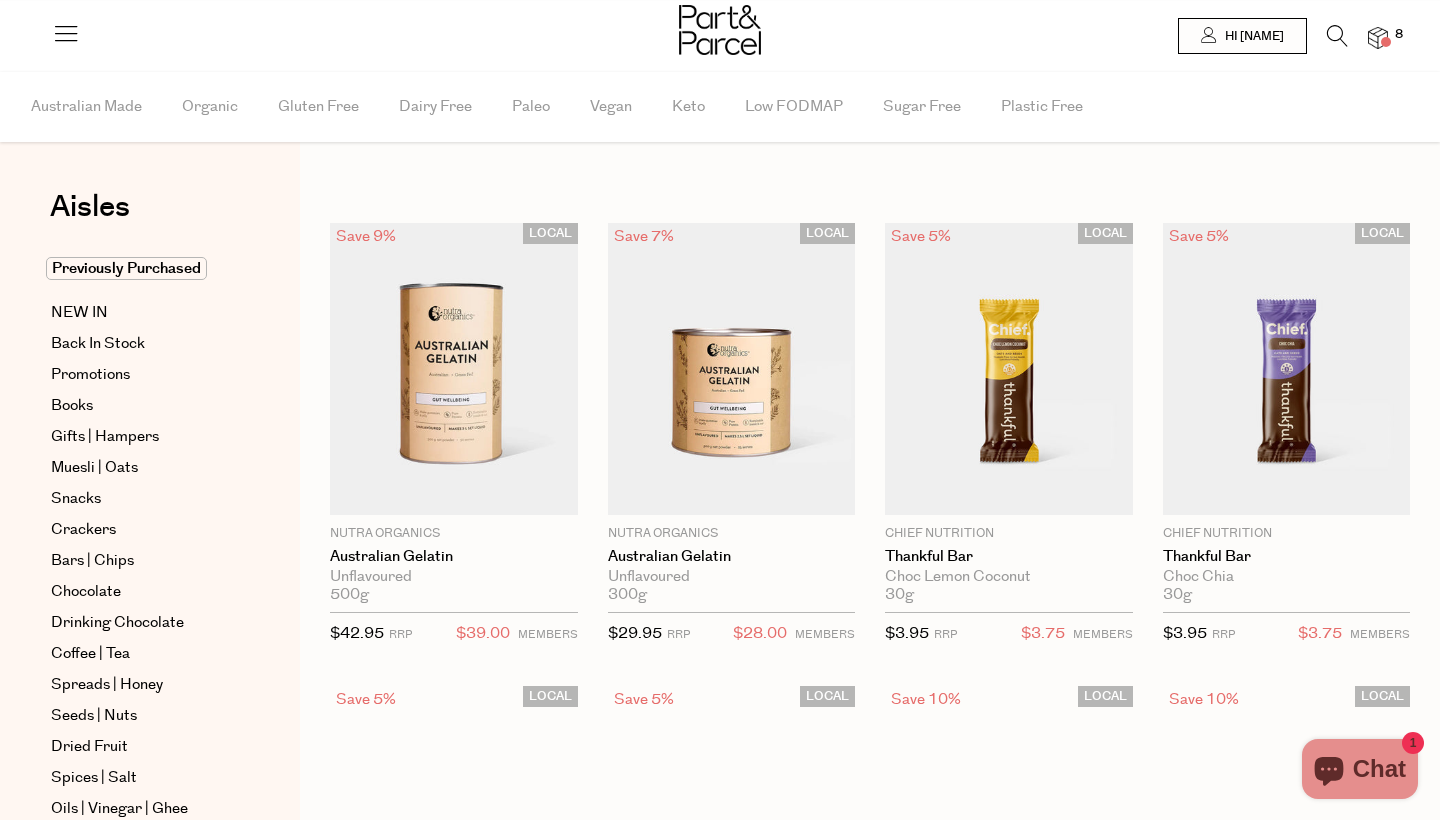 scroll, scrollTop: 0, scrollLeft: 0, axis: both 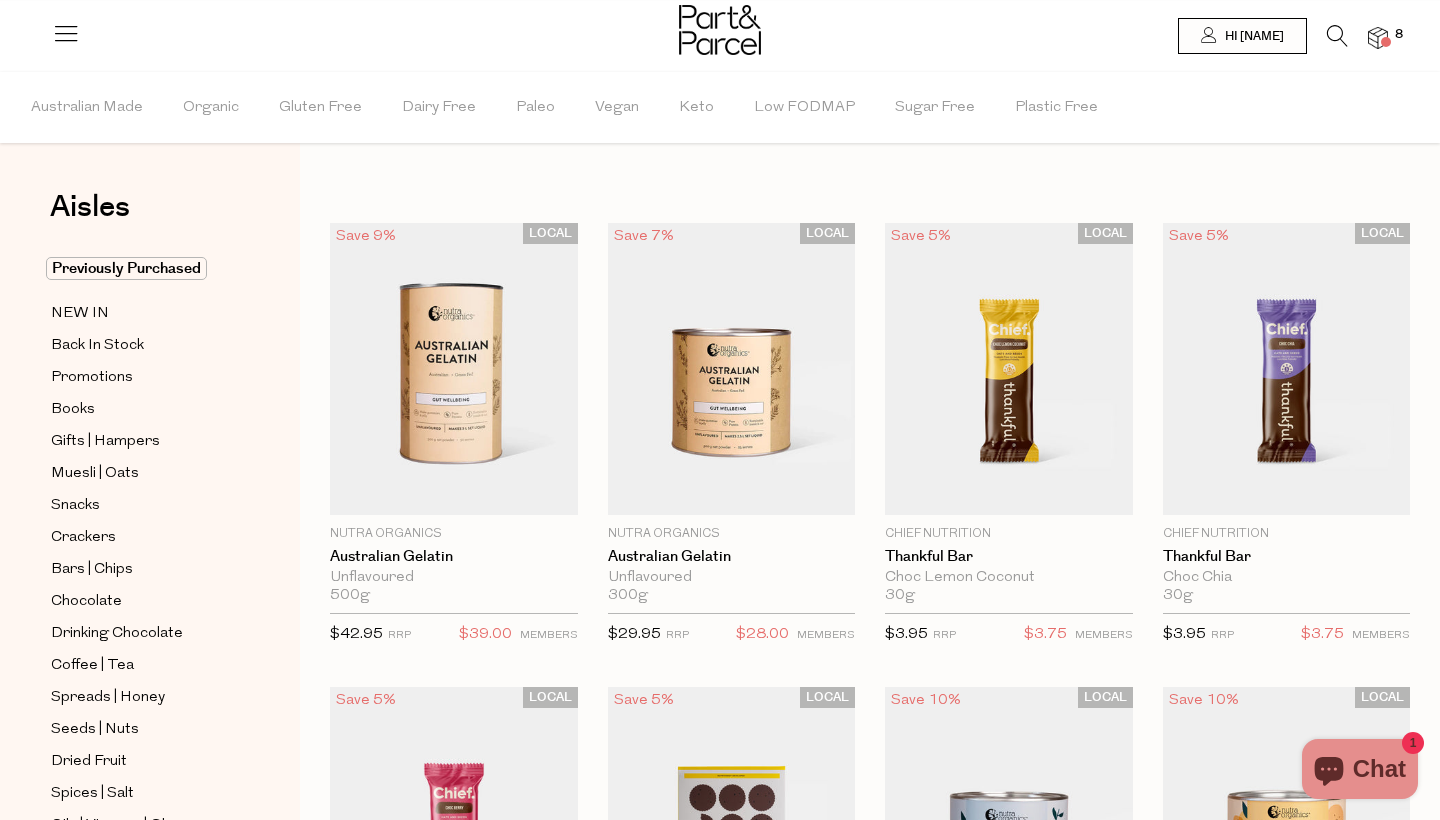 click at bounding box center [1337, 36] 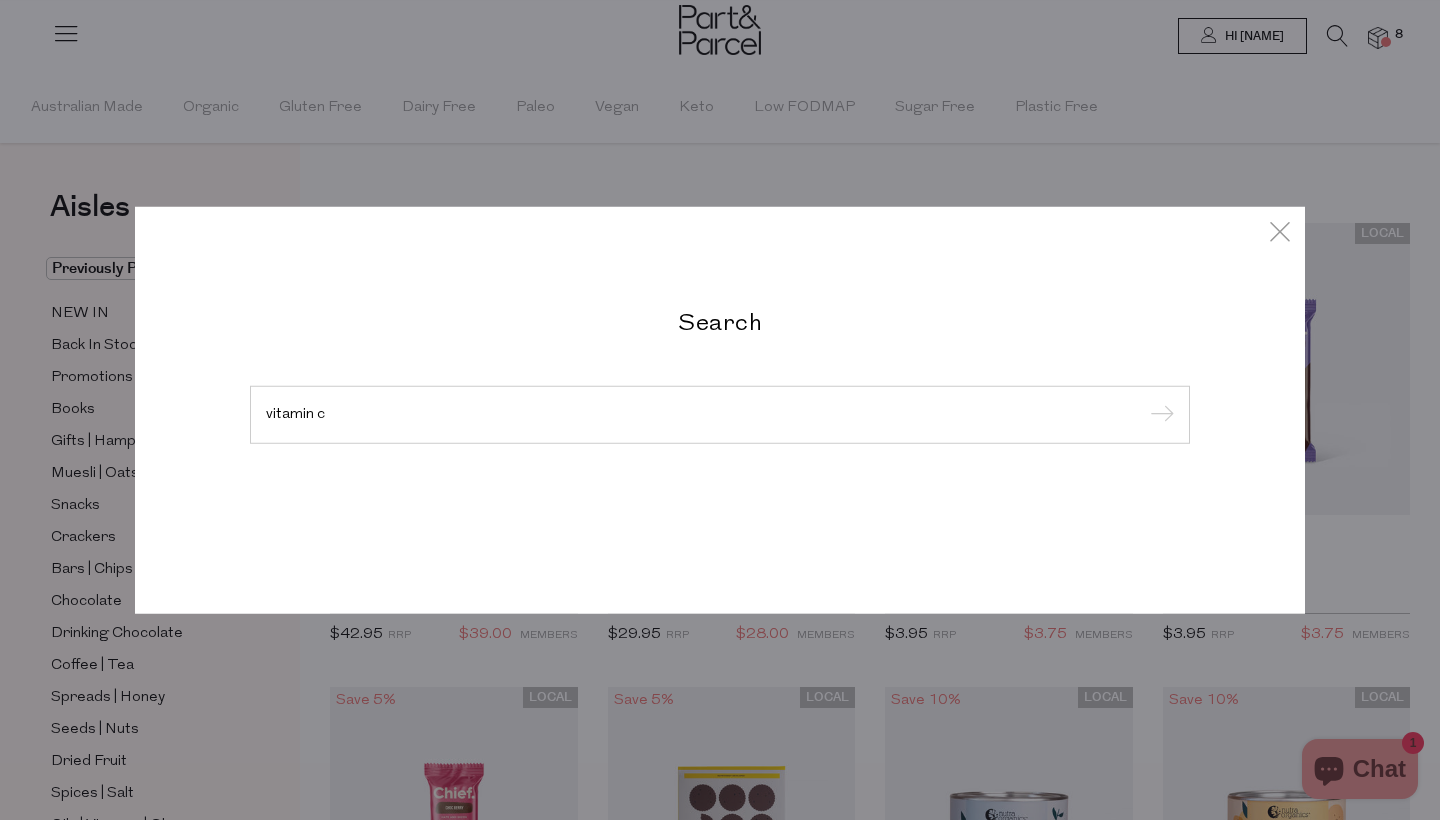 type on "vitamin c" 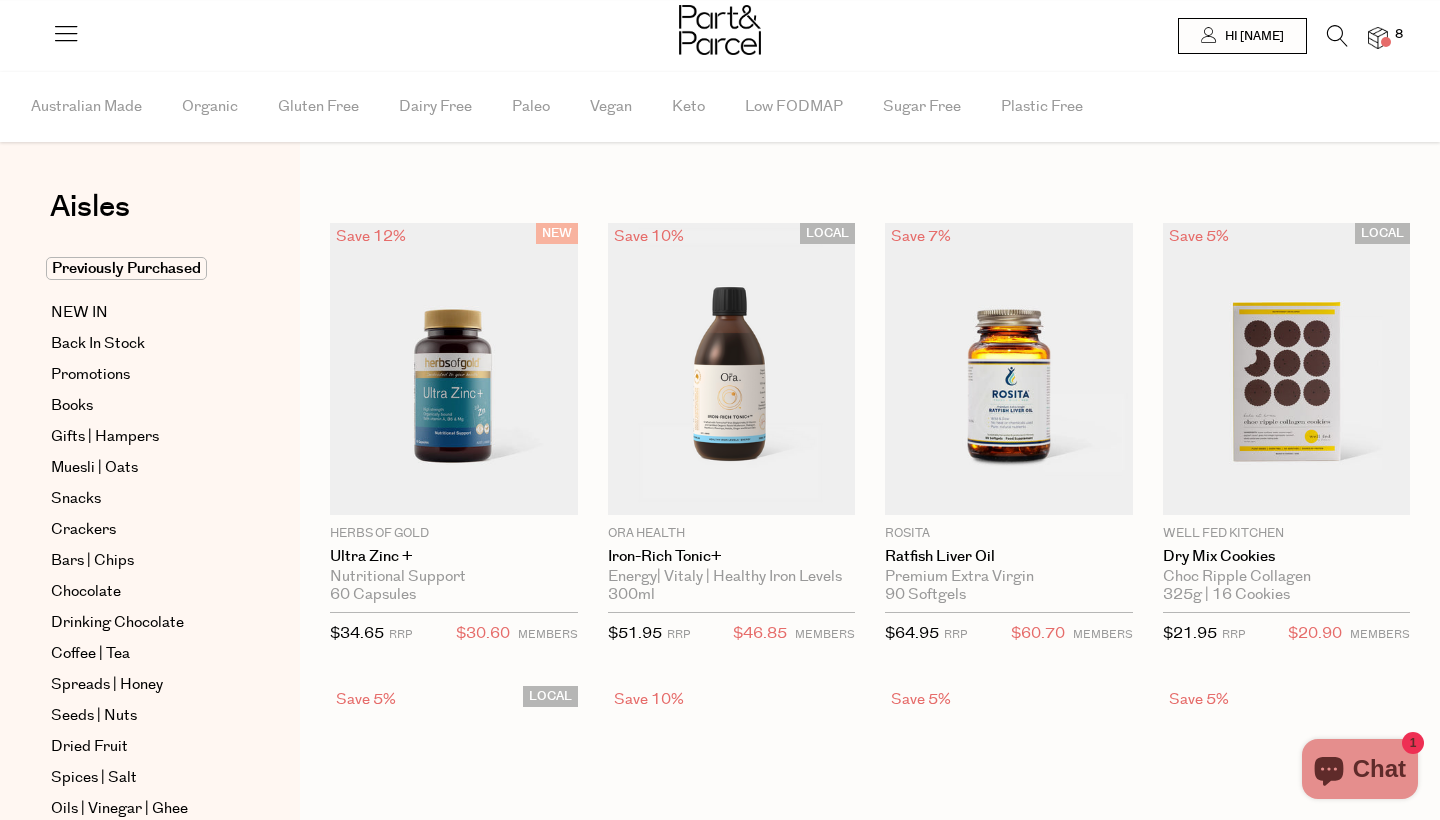 scroll, scrollTop: 0, scrollLeft: 0, axis: both 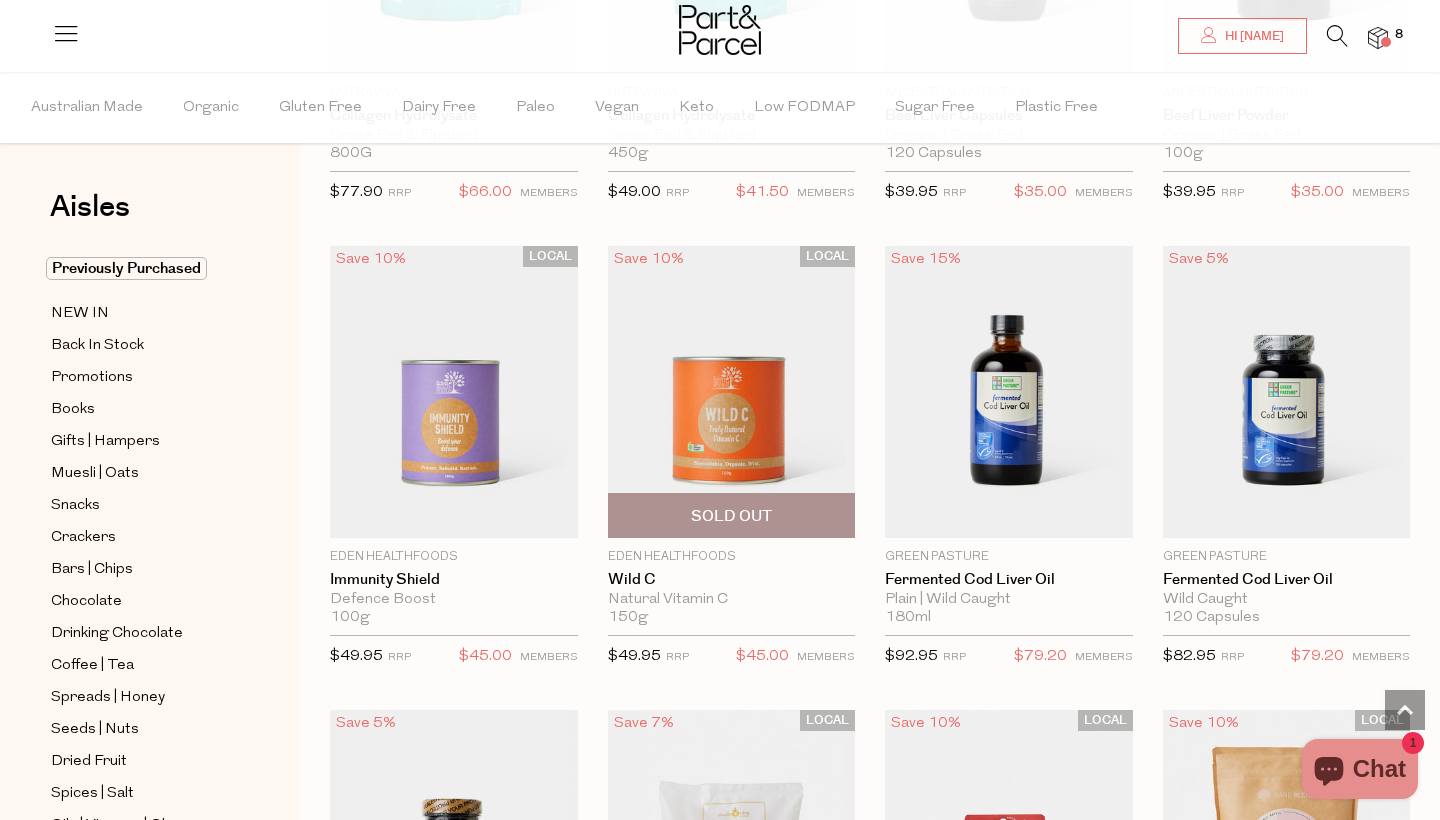 click at bounding box center (732, 392) 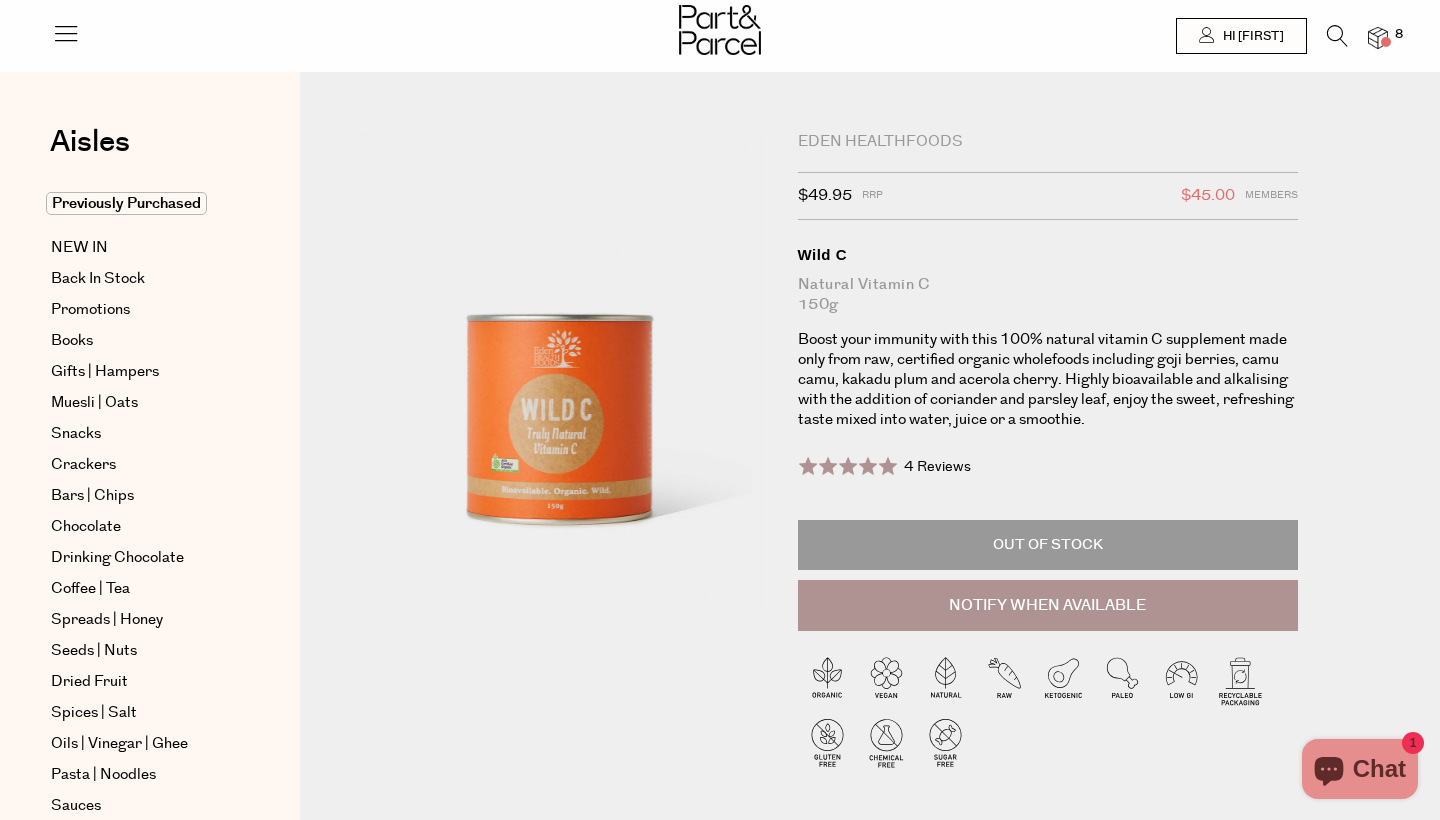 scroll, scrollTop: 0, scrollLeft: 0, axis: both 